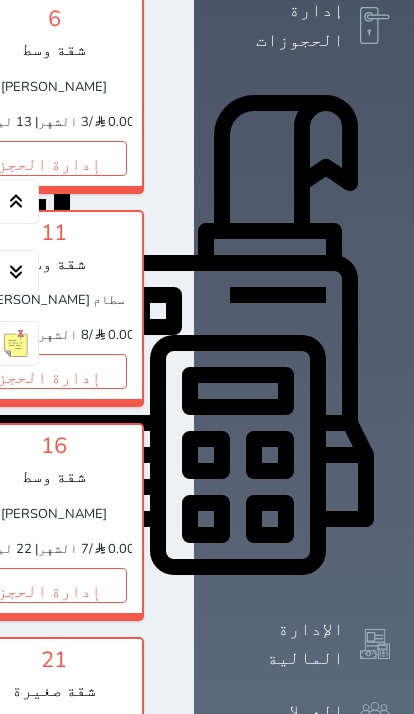 scroll, scrollTop: 643, scrollLeft: 0, axis: vertical 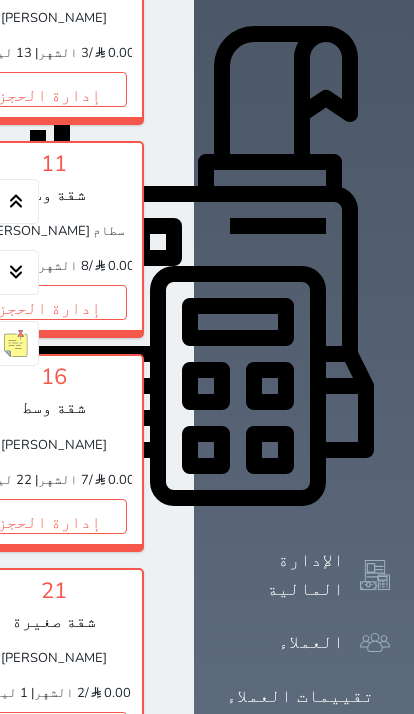 click on "حجز" at bounding box center (-342, 89) 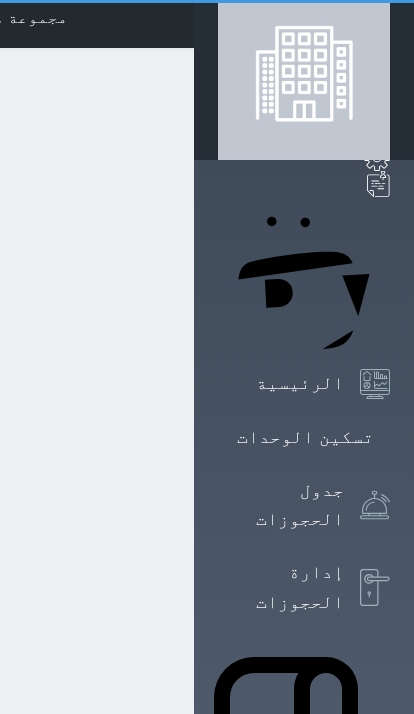 scroll, scrollTop: 1, scrollLeft: 0, axis: vertical 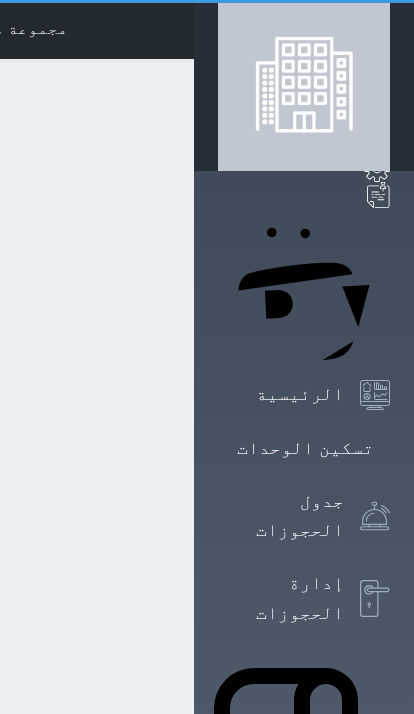 select on "1" 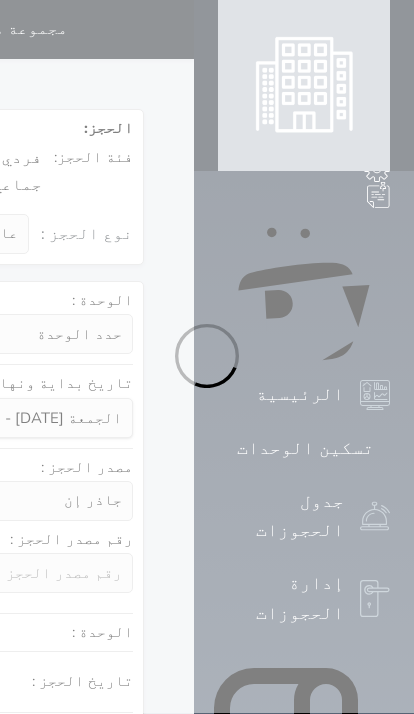select 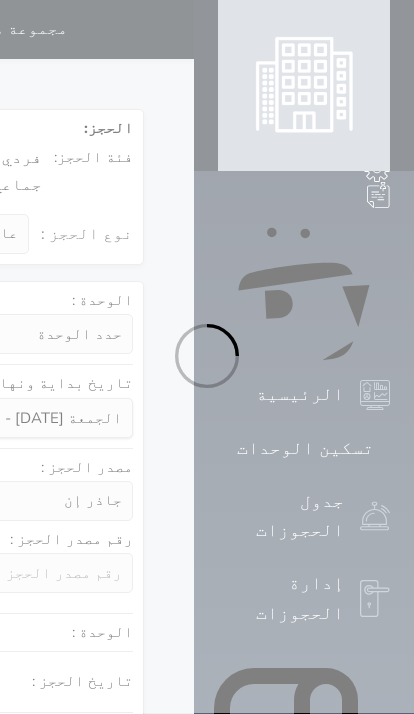 select on "113" 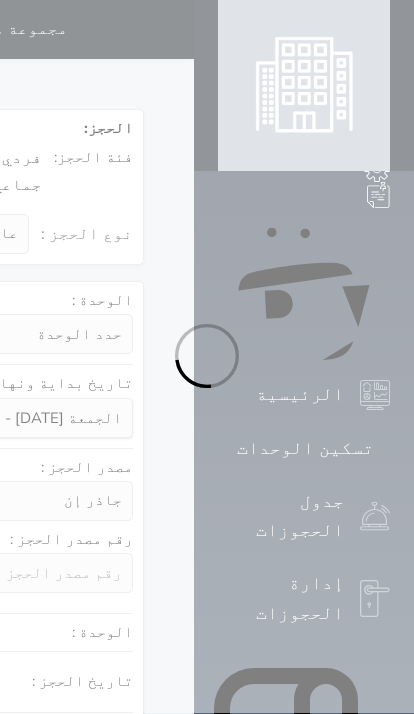 select on "1" 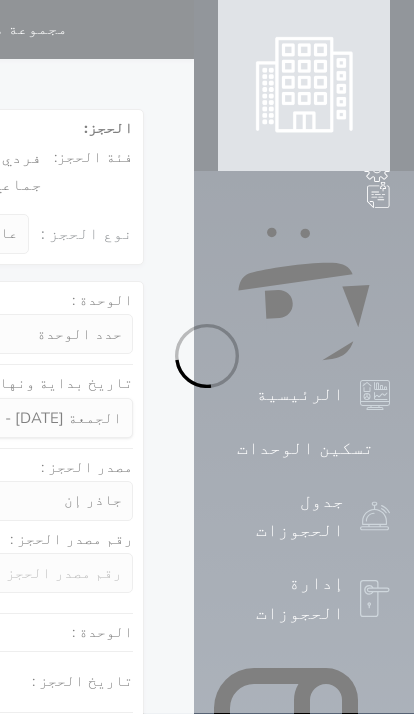 select 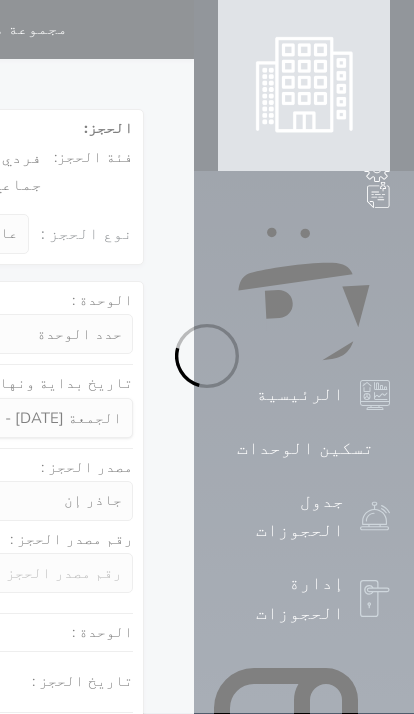 select 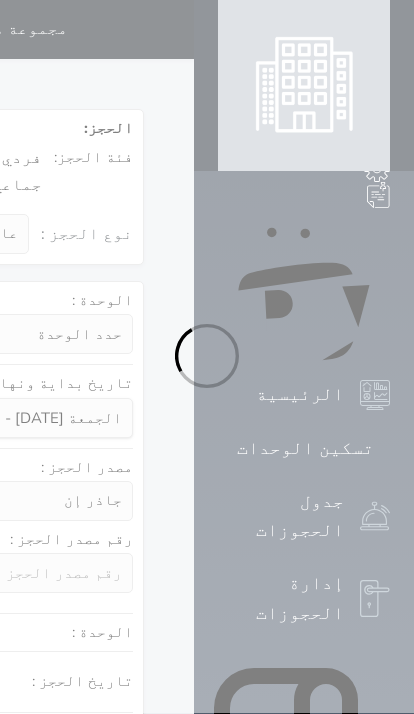 select 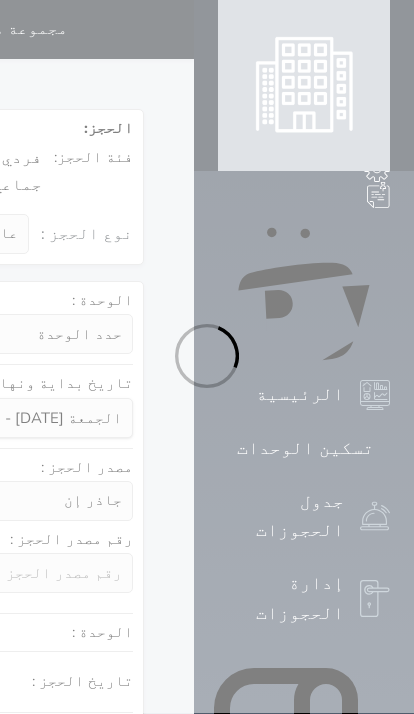 select 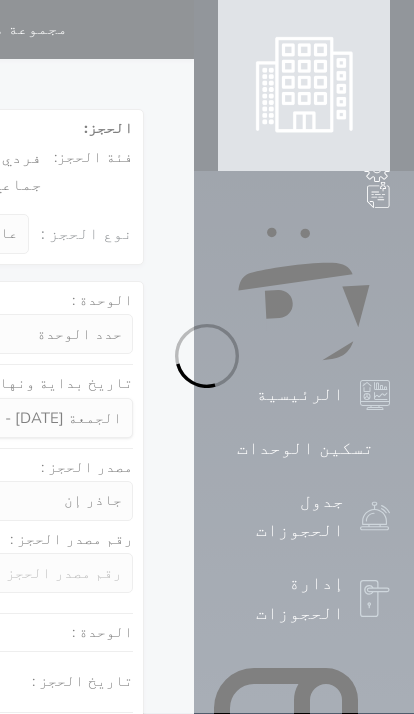 select 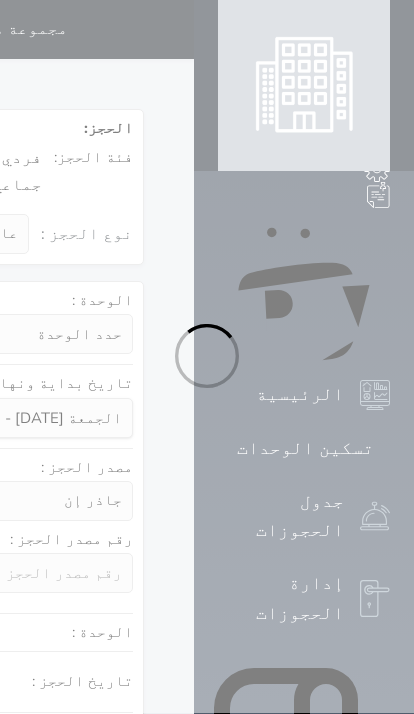select 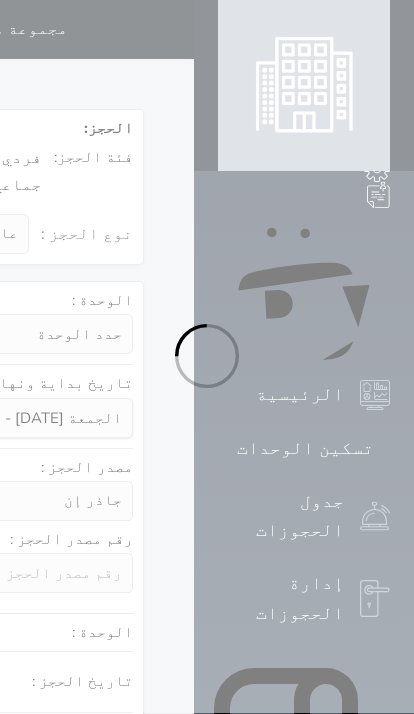 select 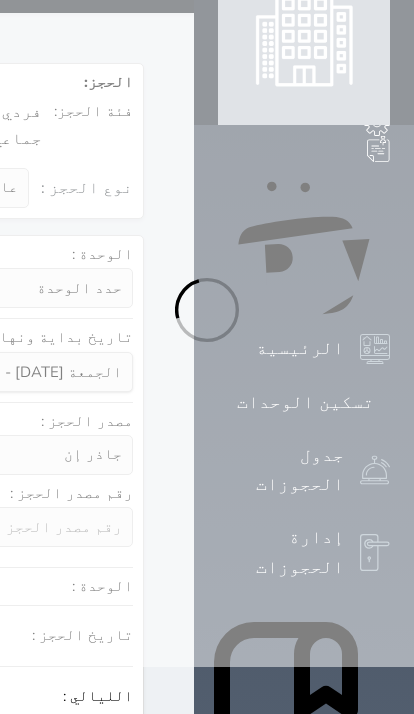 scroll, scrollTop: 0, scrollLeft: 0, axis: both 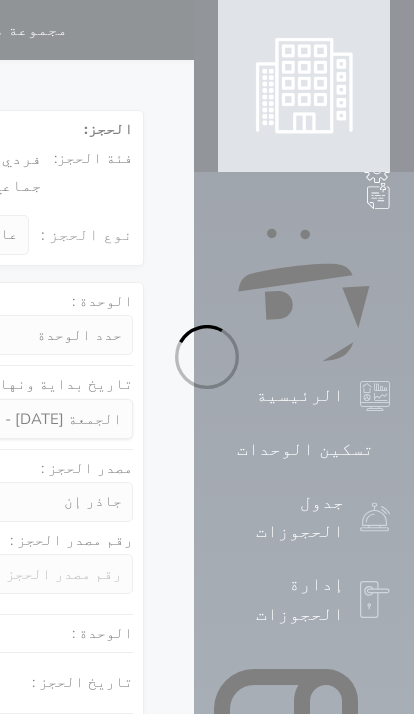 select 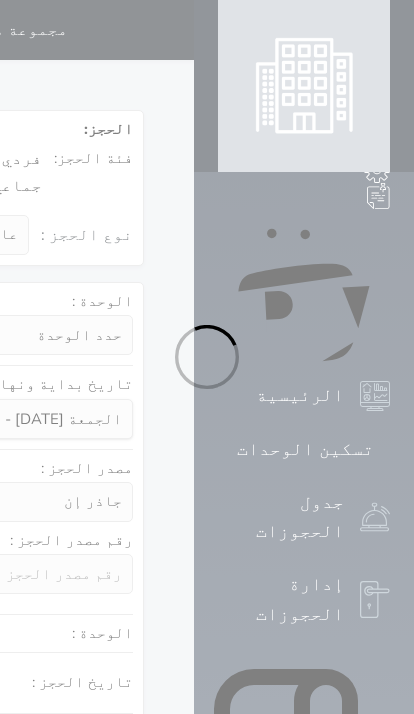 select on "1" 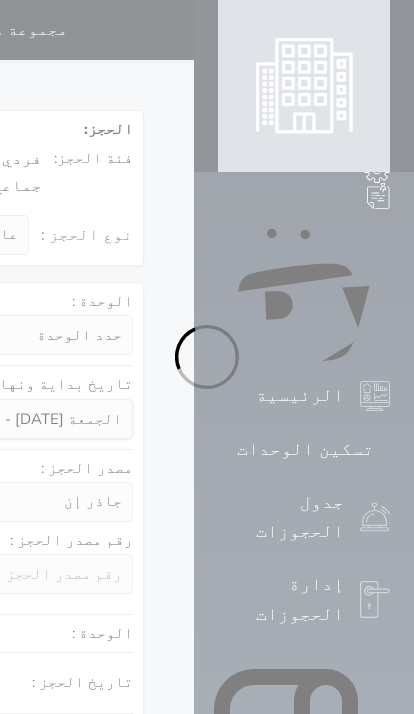 select on "7" 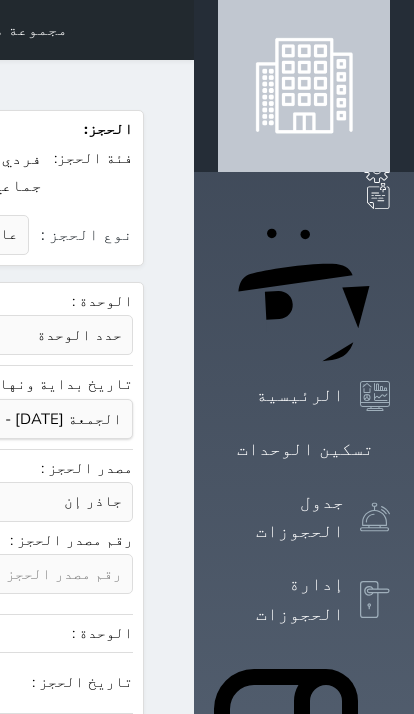 click on "جاذر إن استقبال الموقع الإلكتروني بوكينج المسافر اكسبيديا مواقع التواصل الإجتماعي اويو اخرى" at bounding box center [-336, 502] 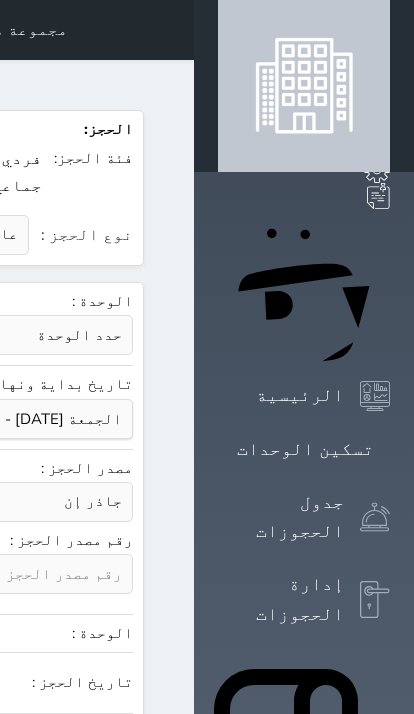 select on "12598" 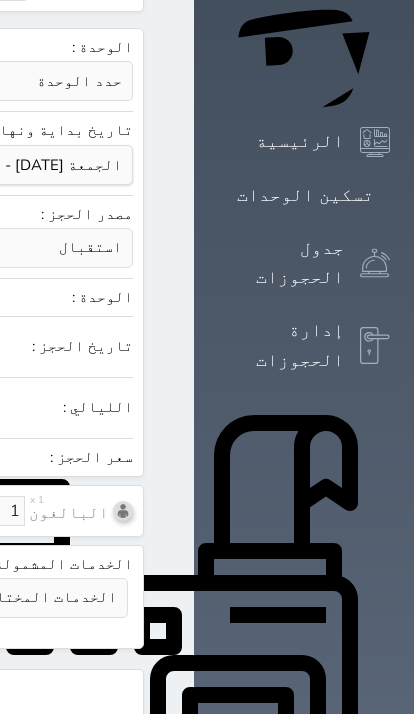 scroll, scrollTop: 283, scrollLeft: 0, axis: vertical 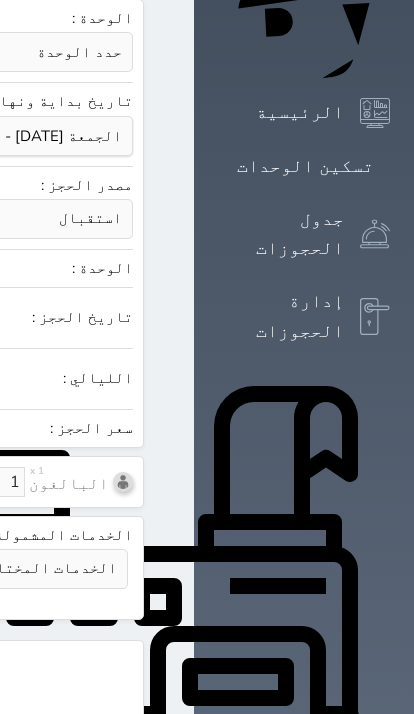 click at bounding box center (-122, 369) 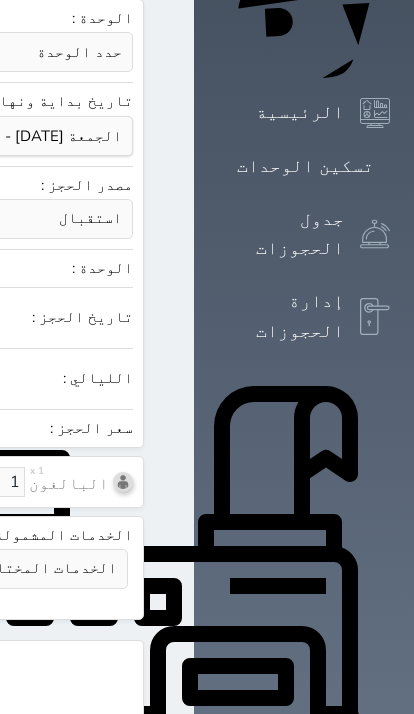 select on "1" 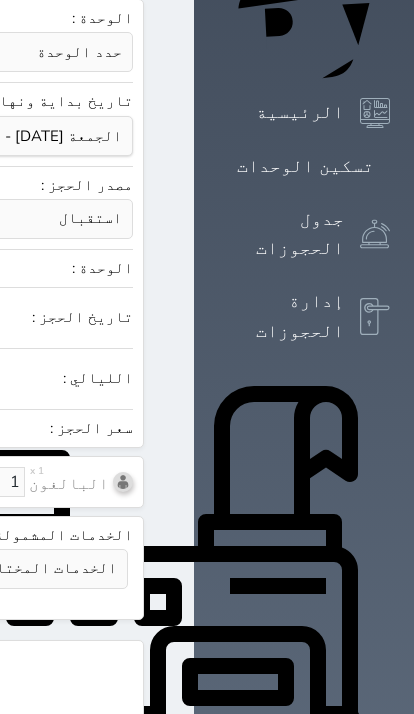click at bounding box center (-122, 369) 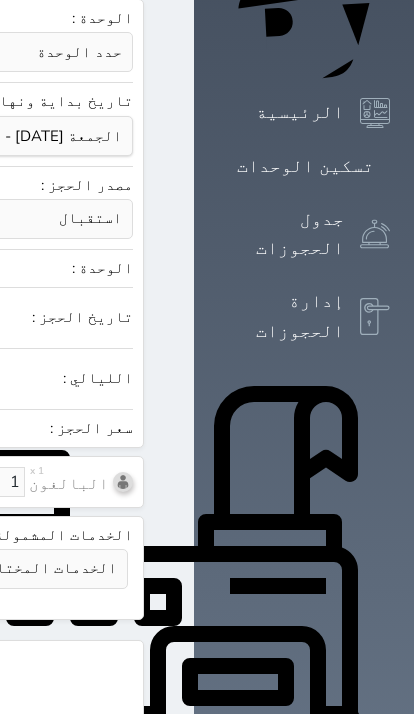 select on "1" 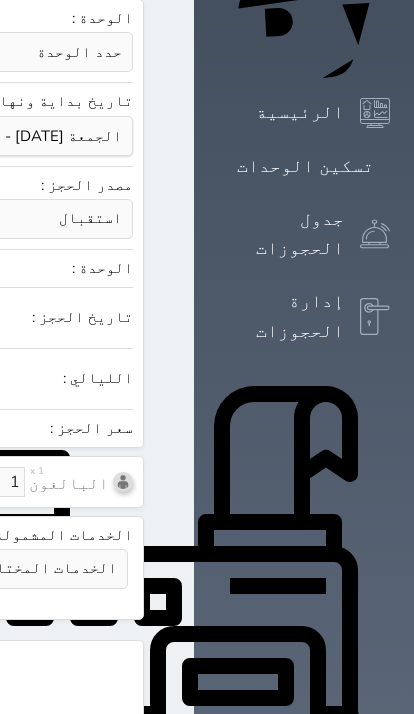 select 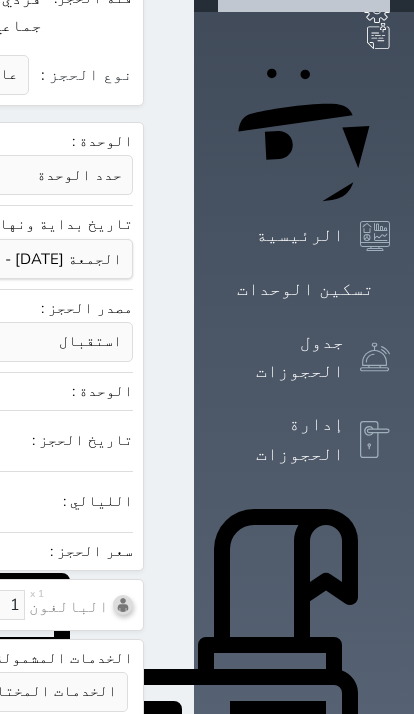 scroll, scrollTop: 219, scrollLeft: 0, axis: vertical 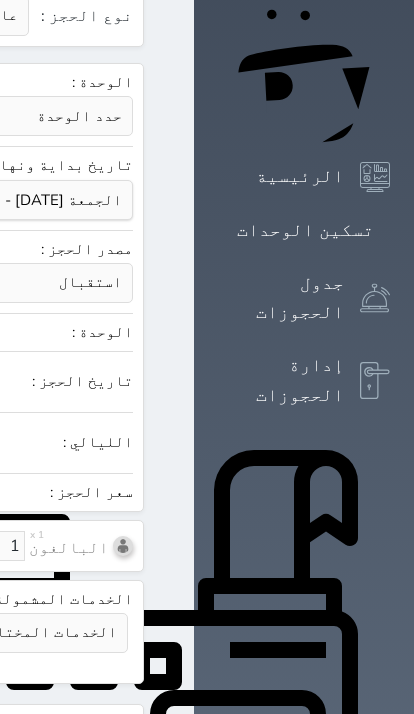 click at bounding box center [-122, 433] 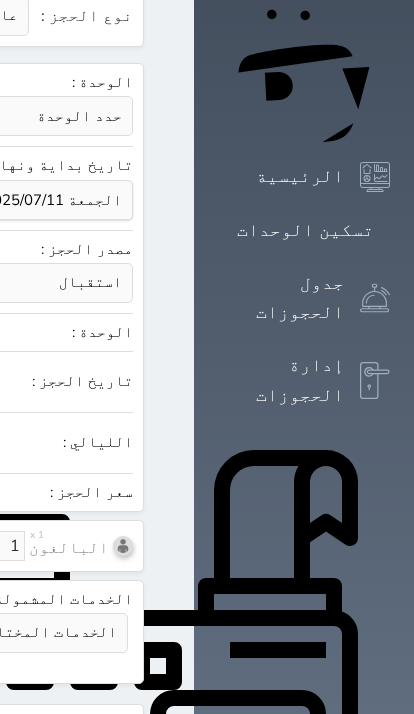 click at bounding box center (-122, 433) 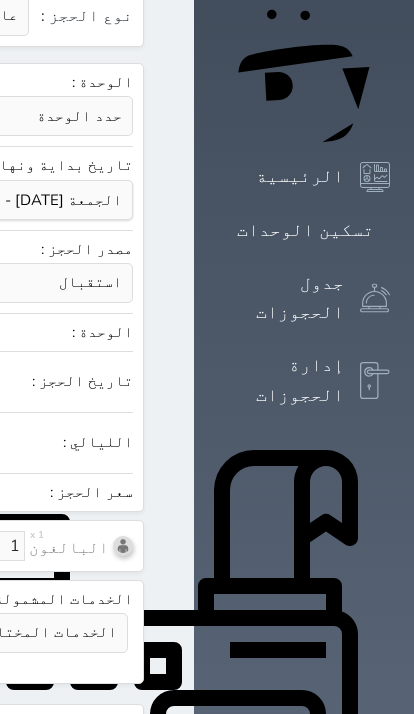 click at bounding box center (-122, 433) 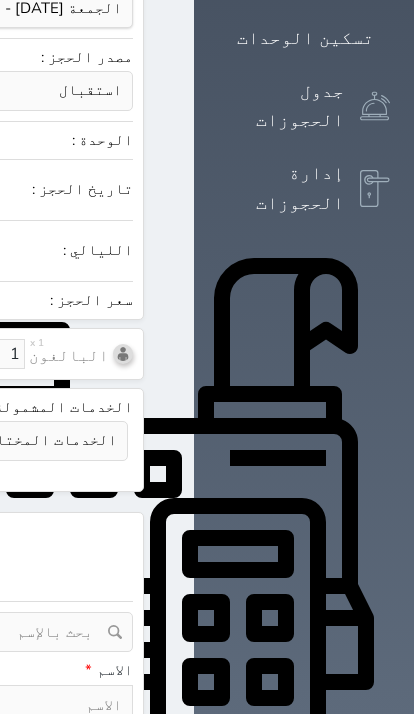 select 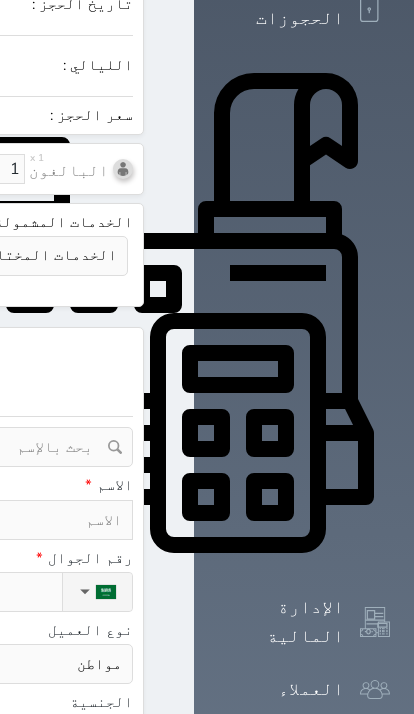 scroll, scrollTop: 678, scrollLeft: 0, axis: vertical 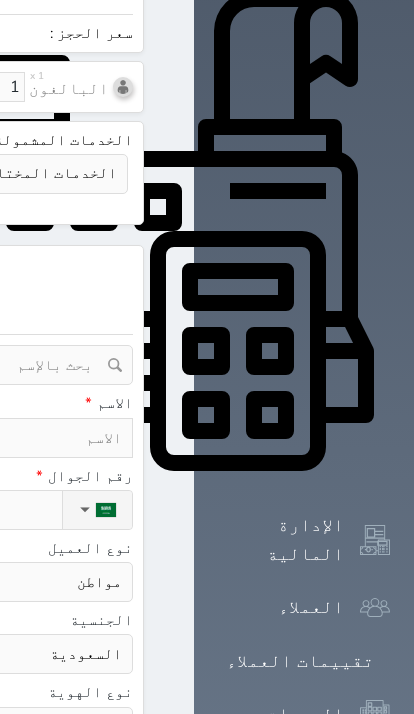 click on "مجموعة همس الوليد لشقق الفندقية
حجز جماعي جديد   حجز جديد   غير مرتبط مع منصة زاتكا المرحلة الثانية   غير مرتبط مع شموس   غير مرتبط مع المنصة الوطنية للرصد السياحي             إشعار   الغرفة   النزيل   المصدر
[PERSON_NAME]" at bounding box center (-336, -648) 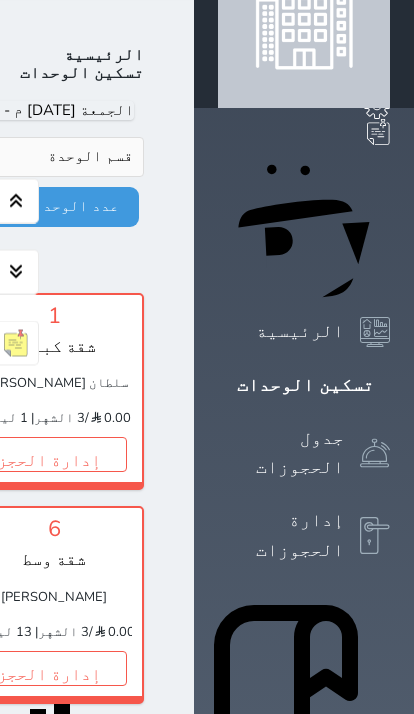 scroll, scrollTop: 78, scrollLeft: 0, axis: vertical 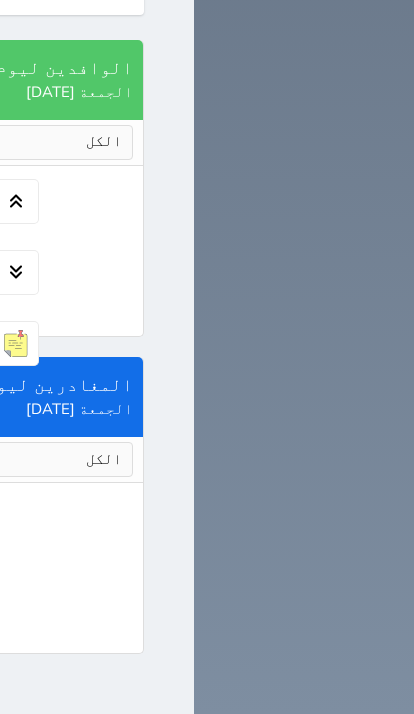 click on "إدارة الحجز" at bounding box center (-146, -614) 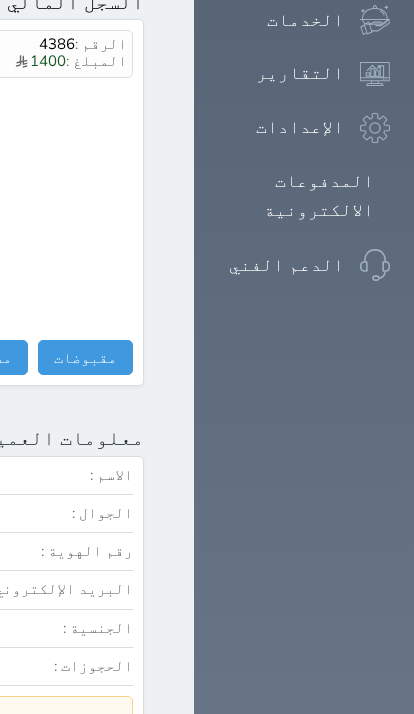 scroll, scrollTop: 1426, scrollLeft: 0, axis: vertical 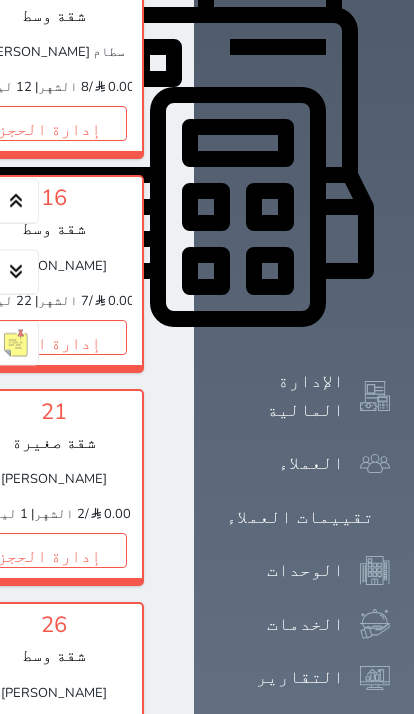 click on "حجز" at bounding box center [-342, -89] 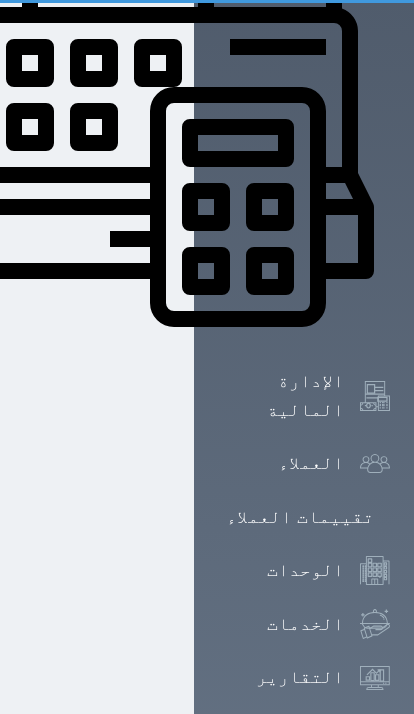 select on "1" 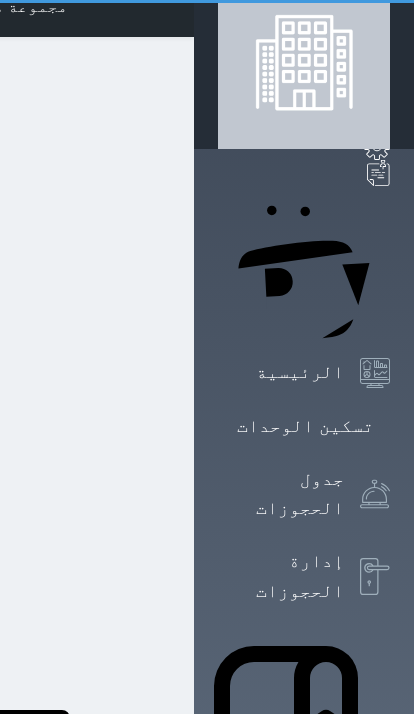 scroll, scrollTop: 1, scrollLeft: 0, axis: vertical 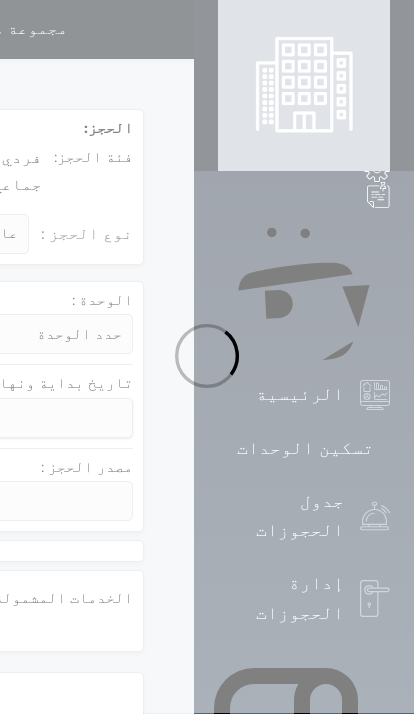 select 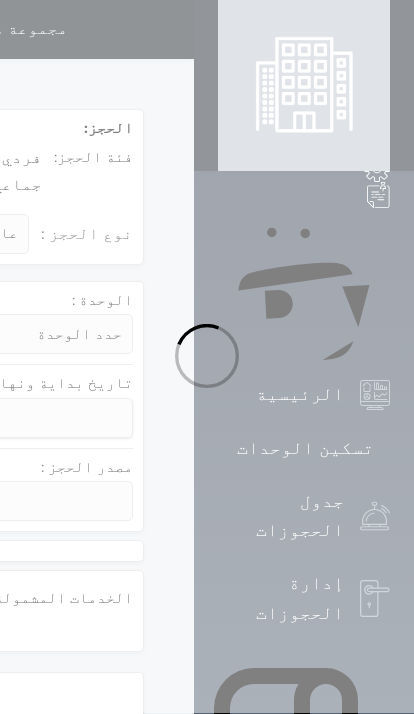 select 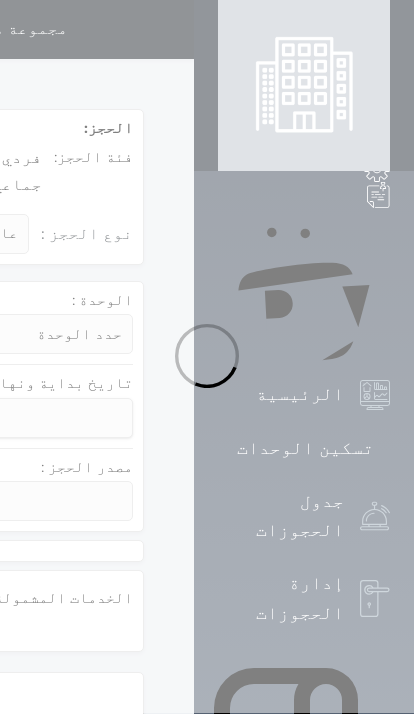 select 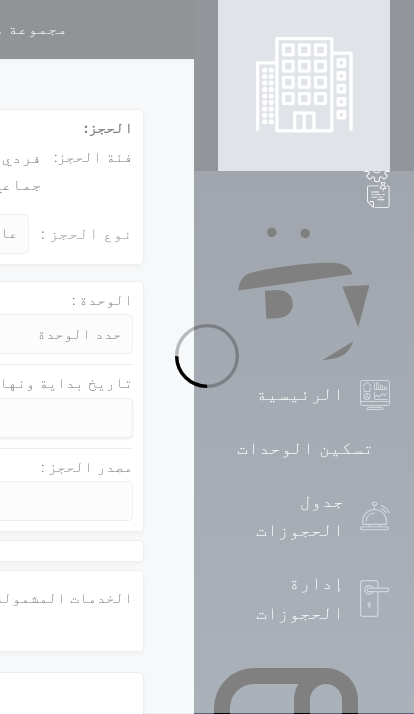 select 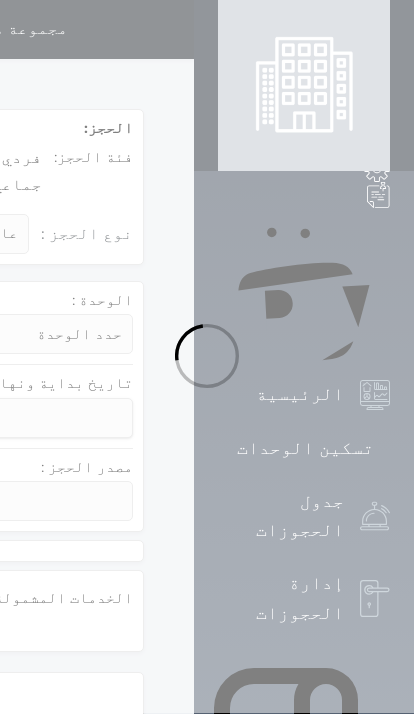 select 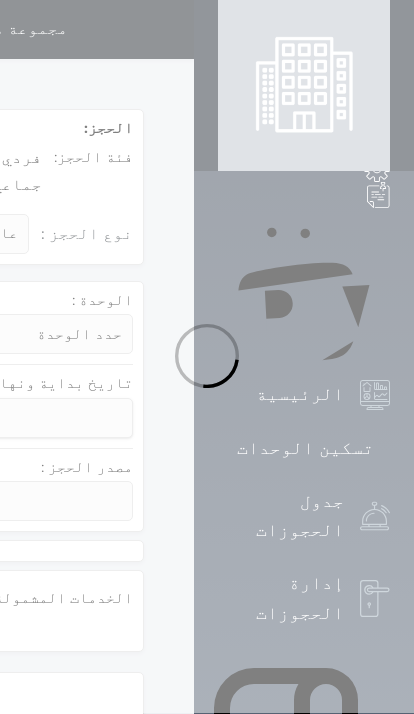 select 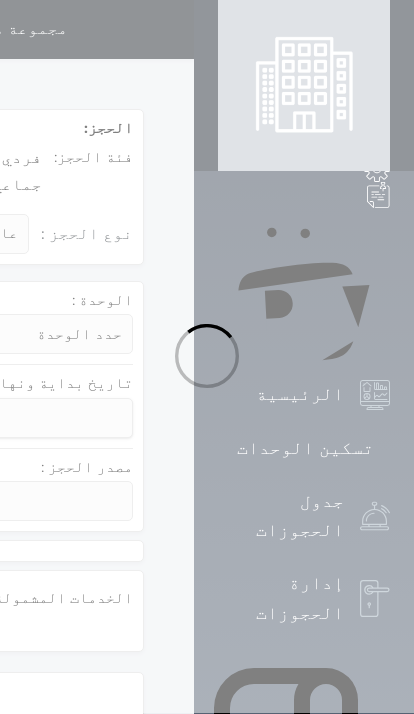 select 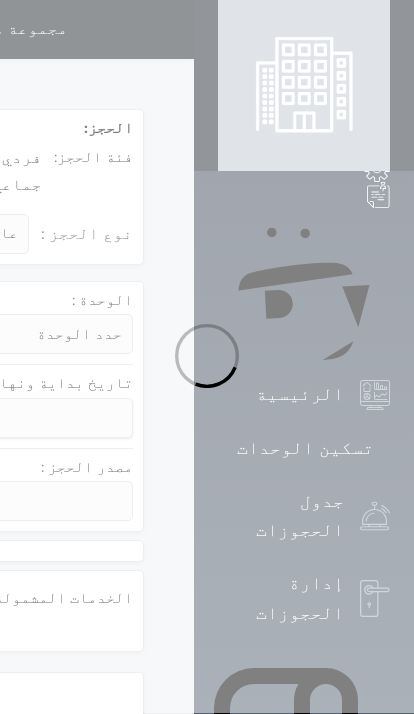 select 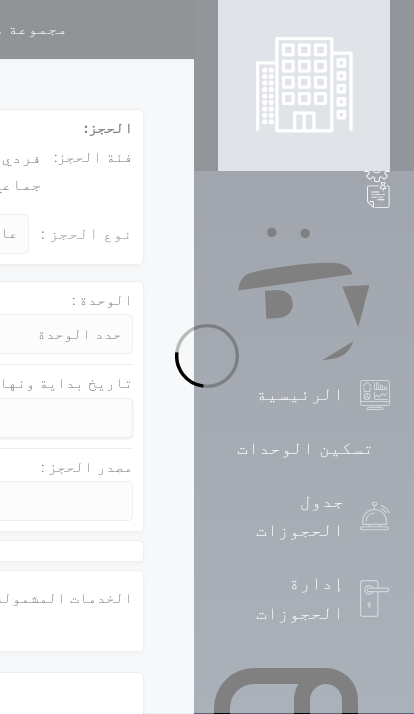 select 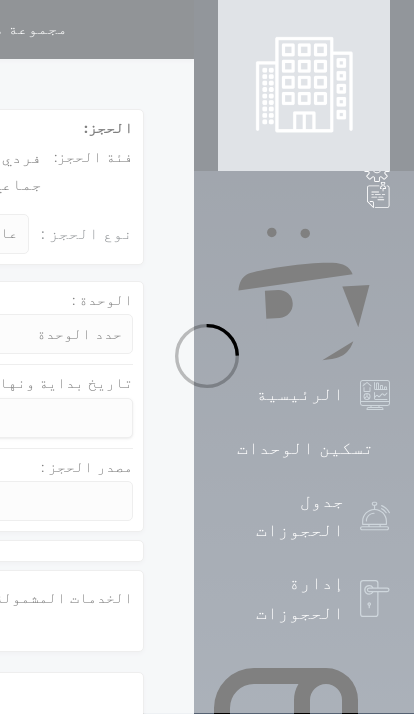 select 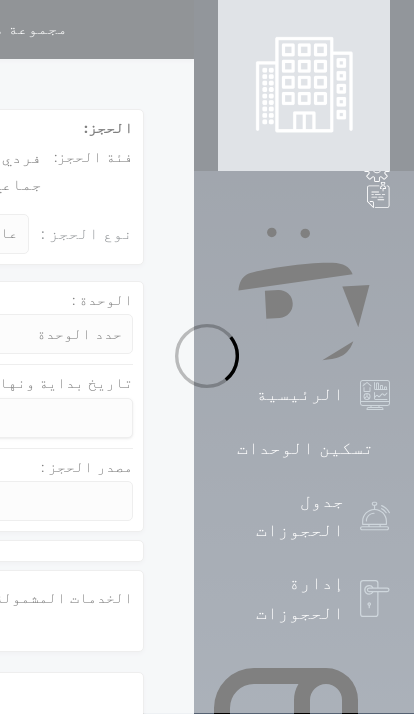 select 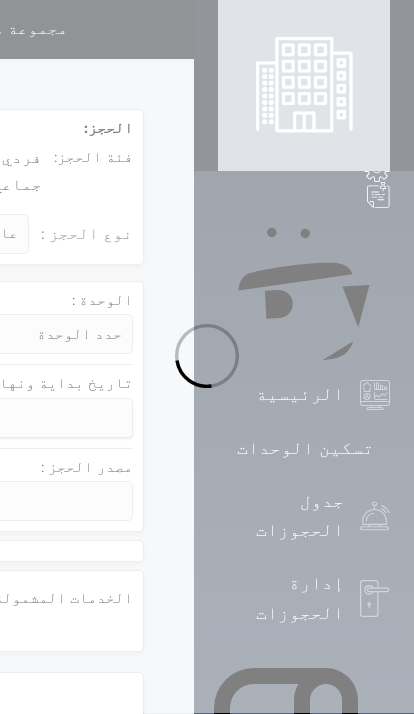 select 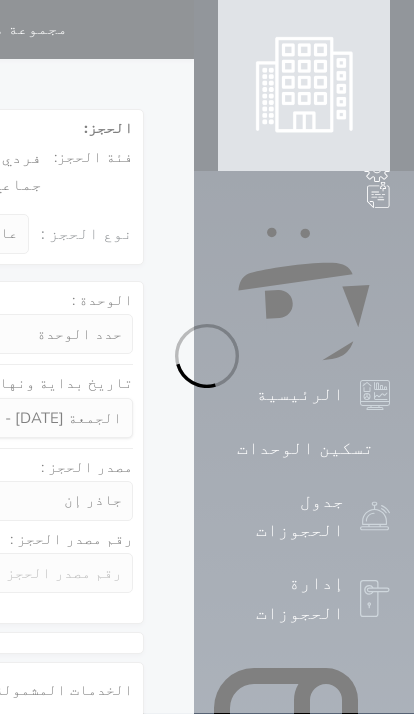 select 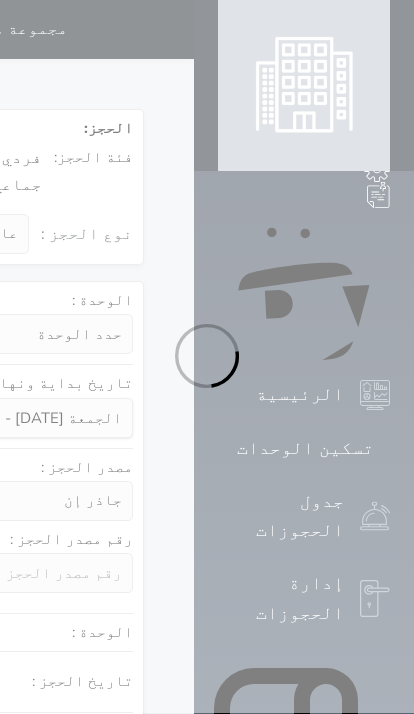 select on "1" 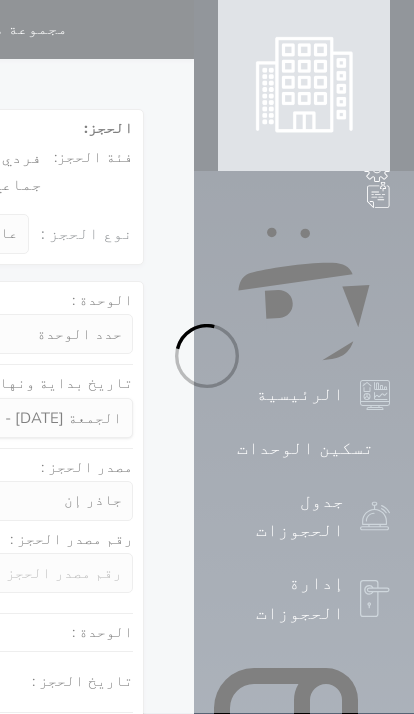 select on "113" 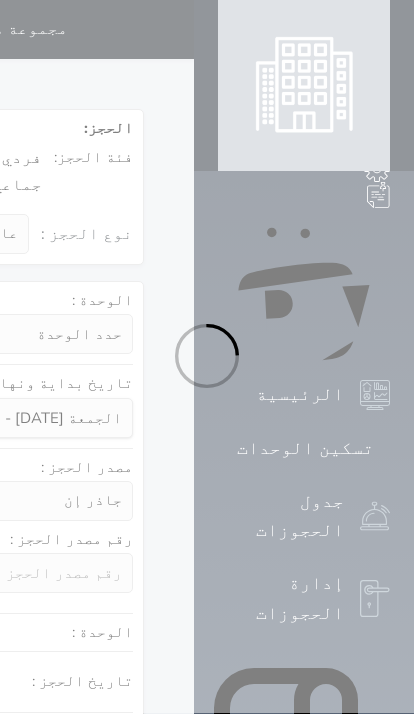 select on "1" 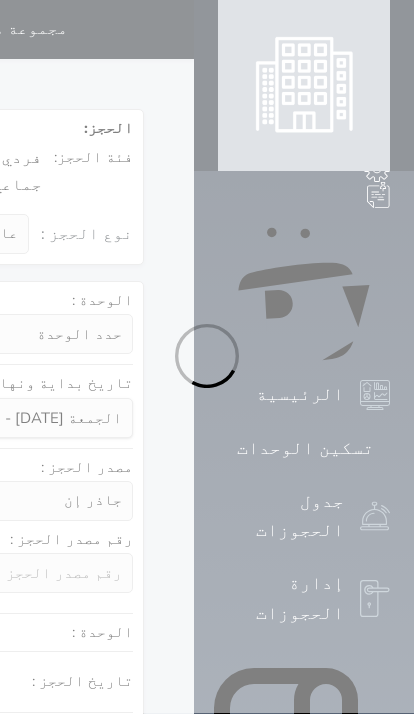 select 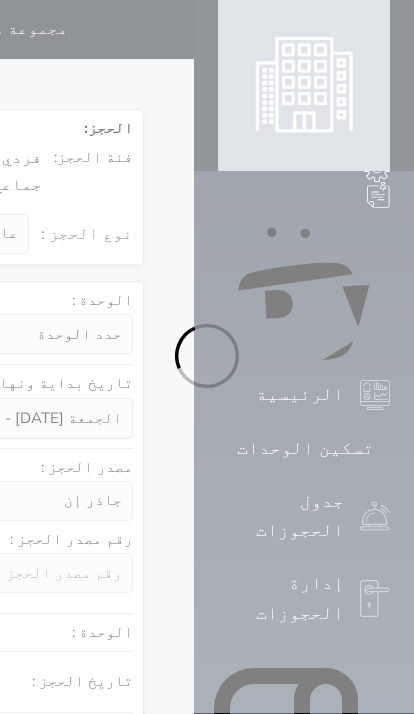 select on "7" 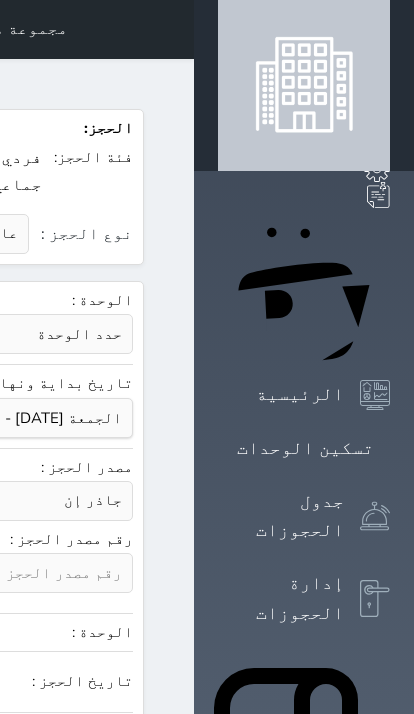 select 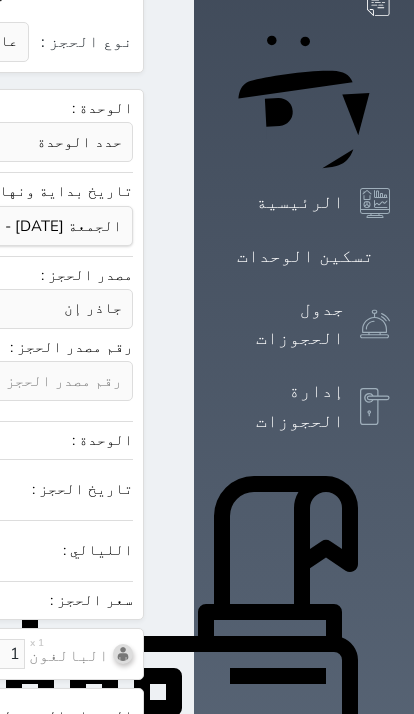 scroll, scrollTop: 277, scrollLeft: 0, axis: vertical 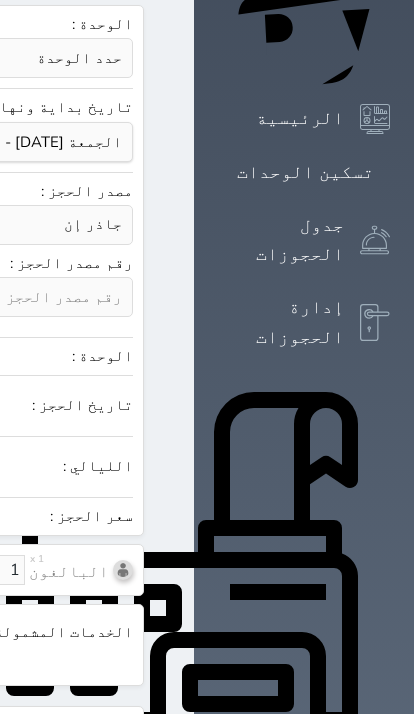 click on "جاذر إن استقبال الموقع الإلكتروني بوكينج المسافر اكسبيديا مواقع التواصل الإجتماعي اويو اخرى" at bounding box center (-336, 225) 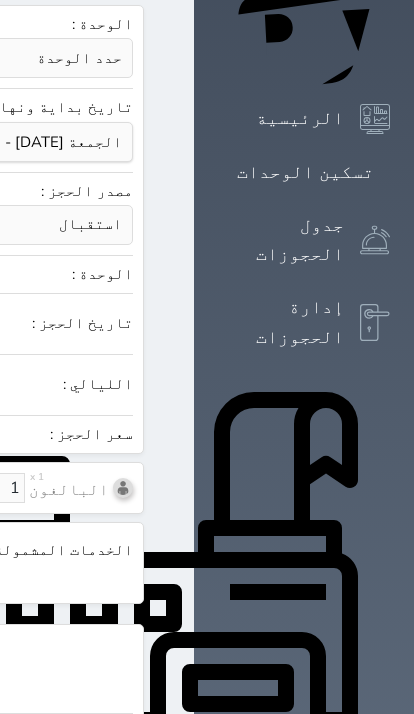 click at bounding box center [-122, 375] 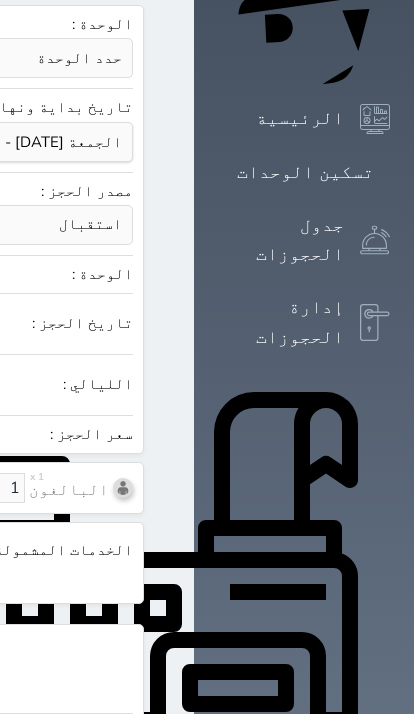 click at bounding box center (-122, 375) 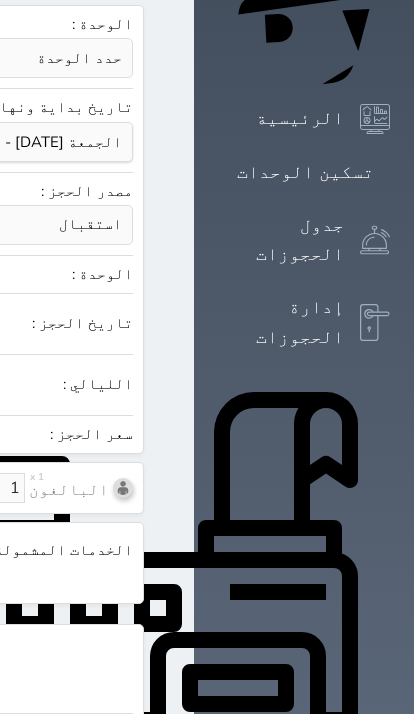 click at bounding box center [-122, 375] 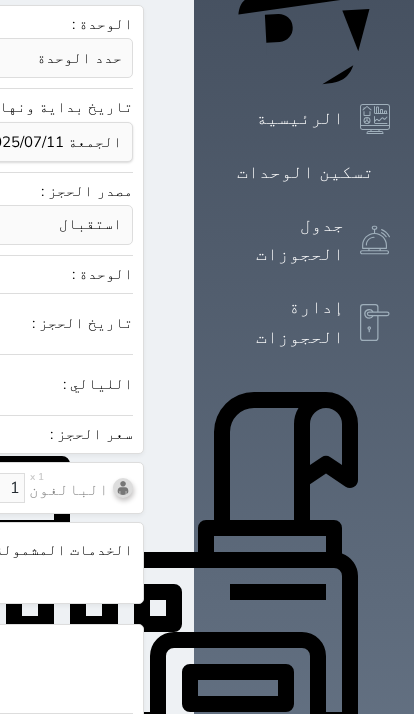 click at bounding box center [-122, 375] 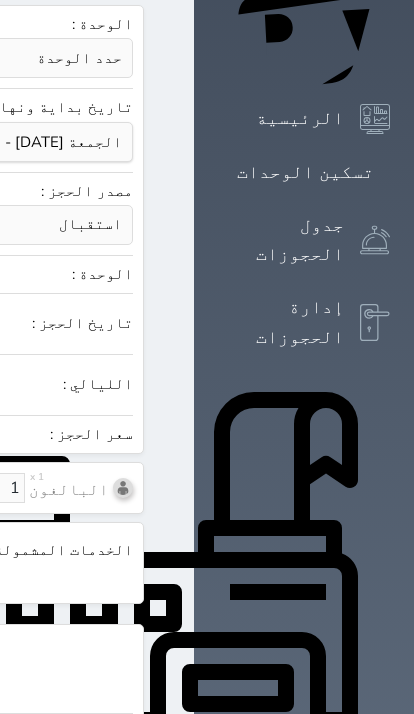 select 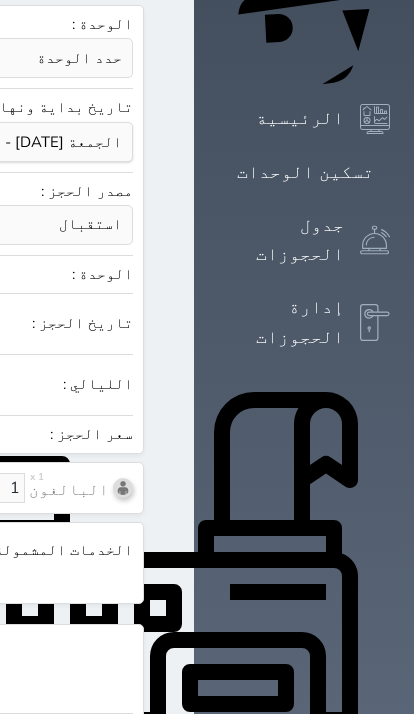 type on "1100.00" 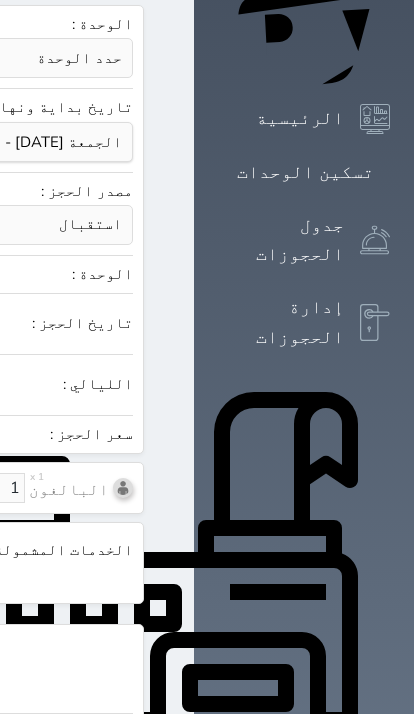 select on "1" 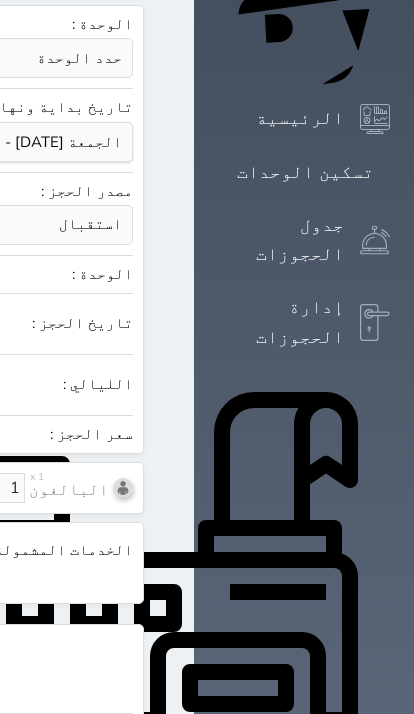 type on "1320.00" 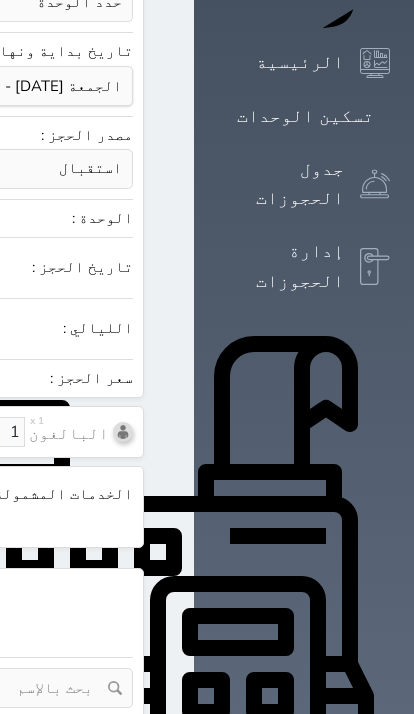 select 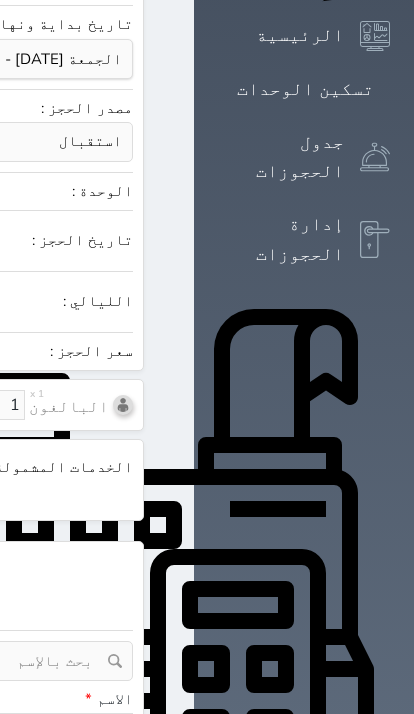 scroll, scrollTop: 359, scrollLeft: 0, axis: vertical 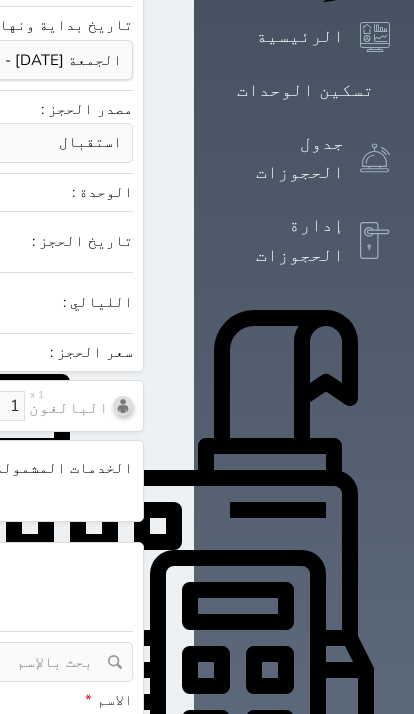 click at bounding box center [-122, 293] 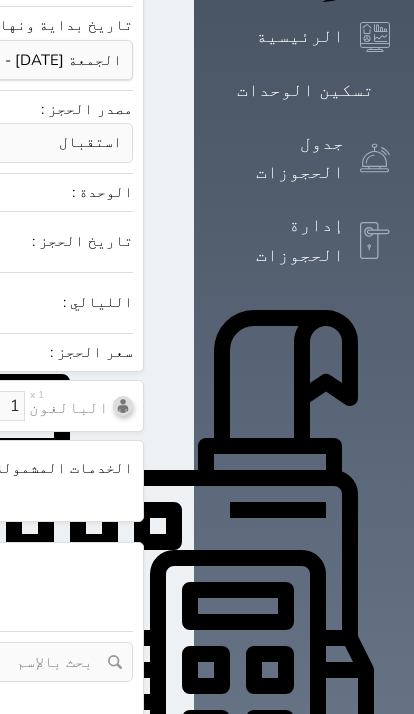 click at bounding box center [-122, 293] 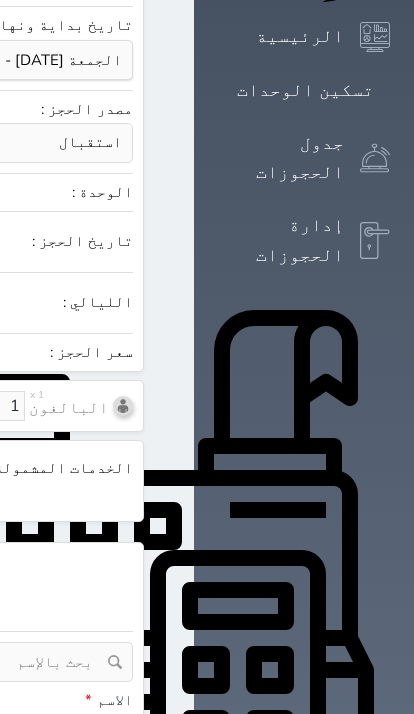 type on "7" 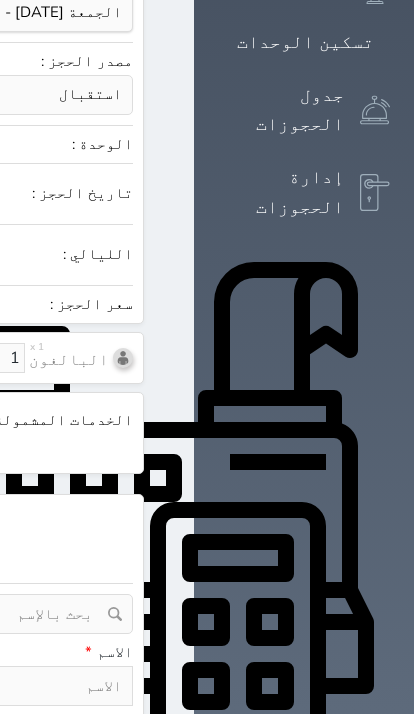 select 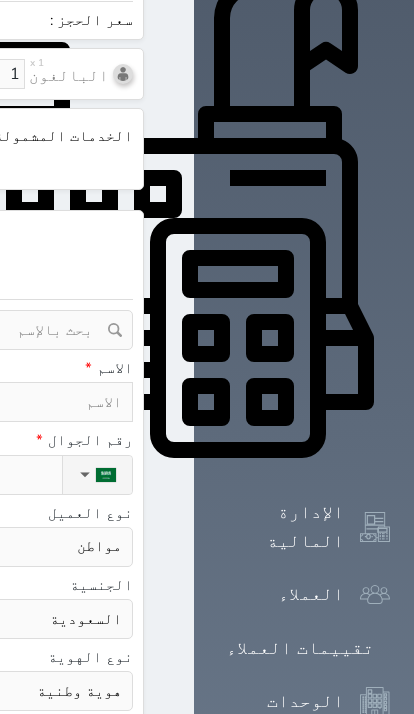 scroll, scrollTop: 719, scrollLeft: 0, axis: vertical 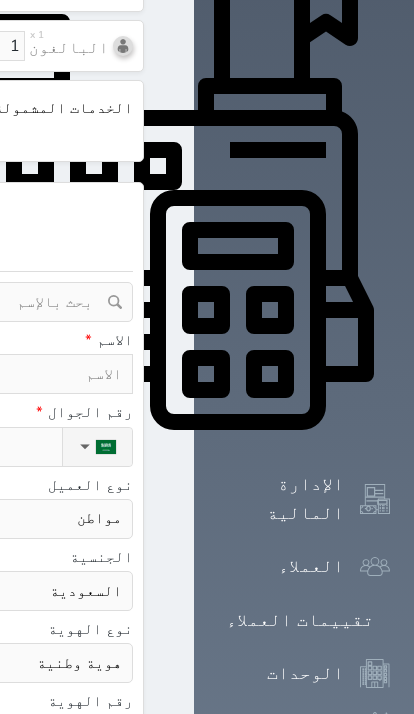 click on "رقم الهوية" at bounding box center (-368, 236) 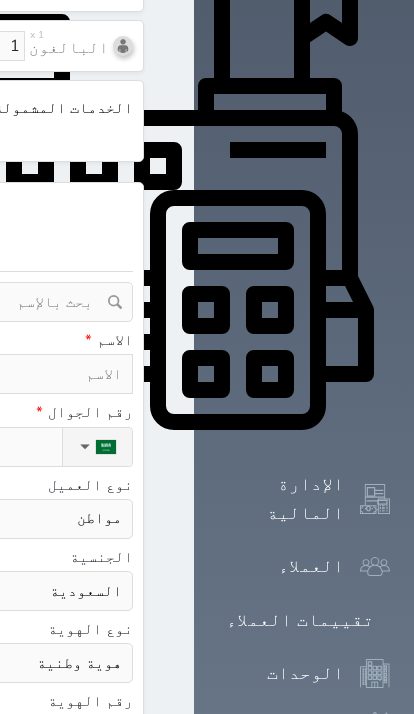 radio on "false" 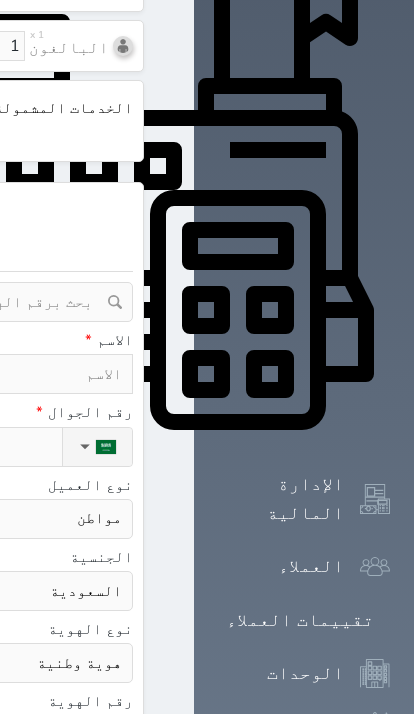 click at bounding box center [-343, 302] 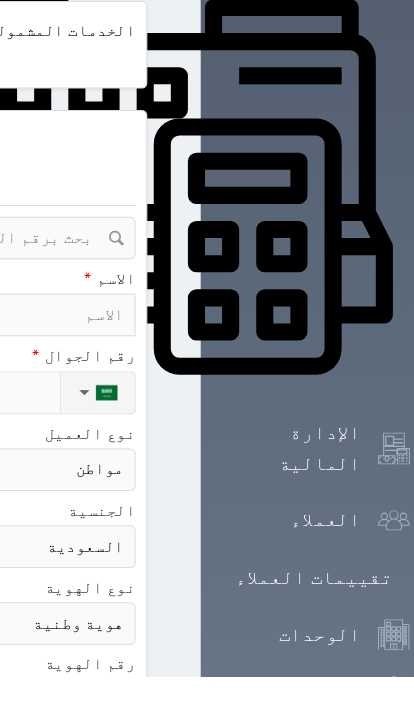 click at bounding box center [-343, 303] 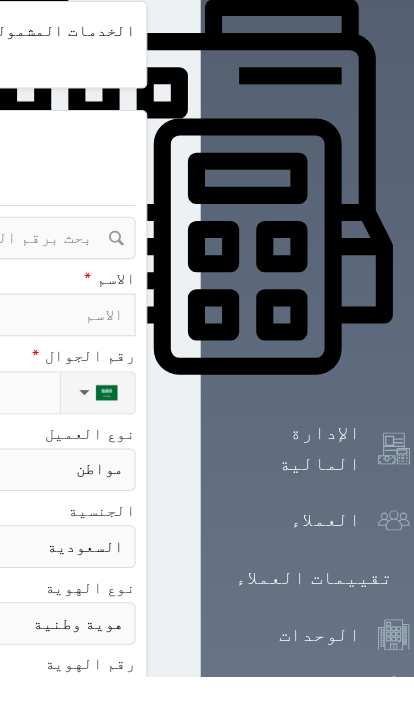 paste on "1100208865" 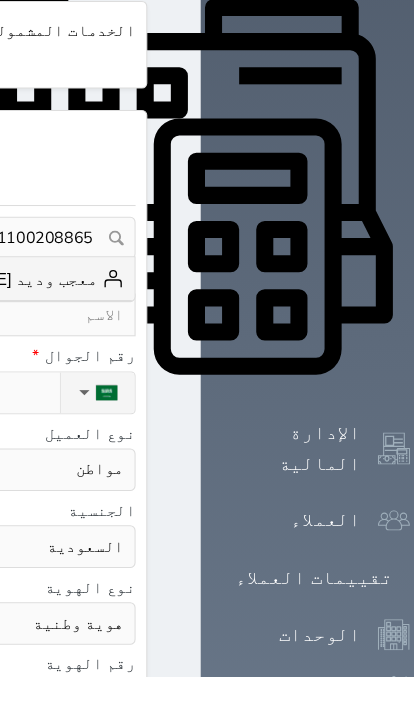 click on "معجب وديد [PERSON_NAME]" at bounding box center [7, 341] 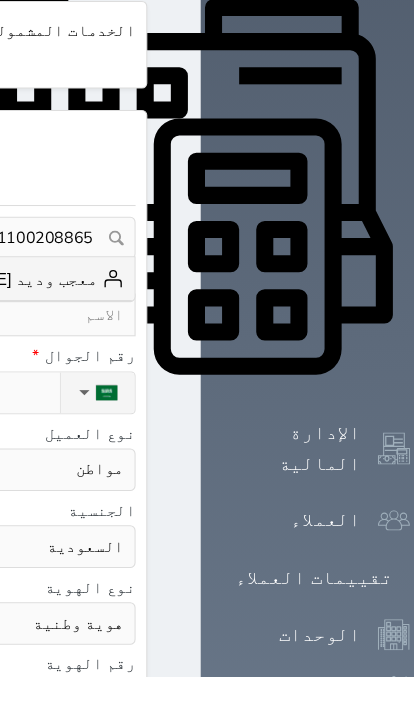 type on "معجب وديد [PERSON_NAME]  ||  [PHONE_NUMBER]" 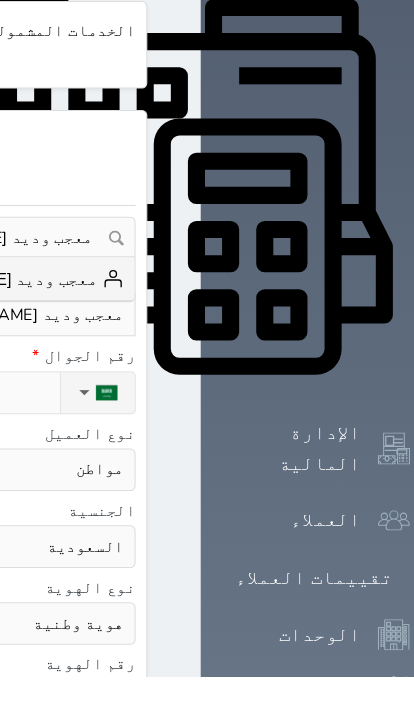 scroll, scrollTop: 799, scrollLeft: 0, axis: vertical 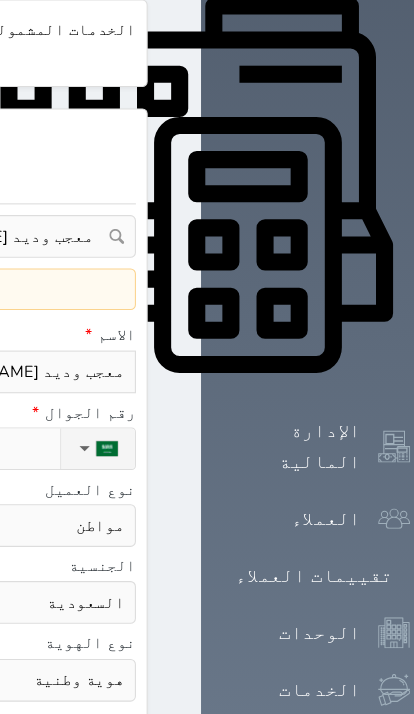 select 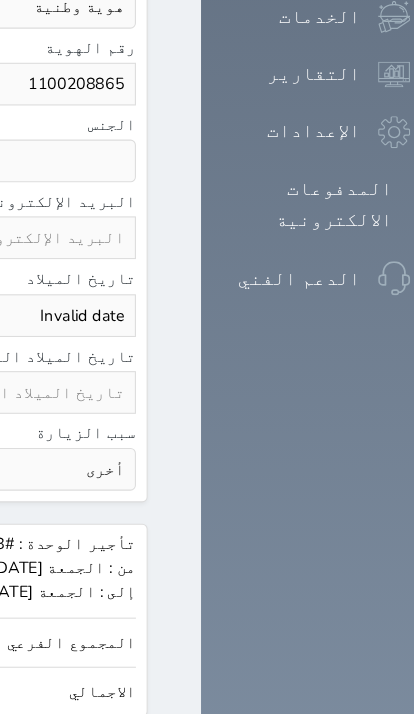 click on "1540.00" at bounding box center [-740, 602] 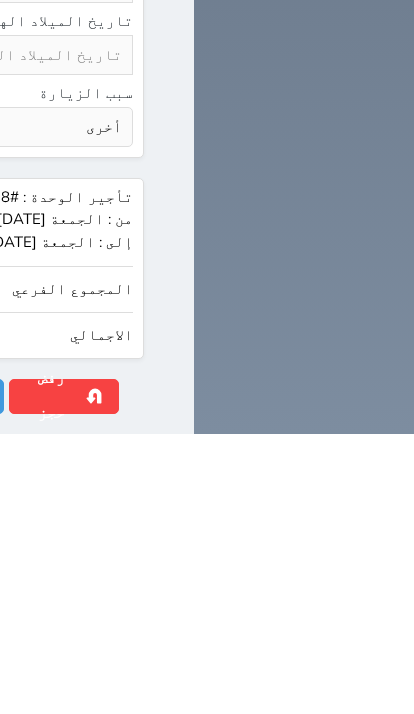 type on "154" 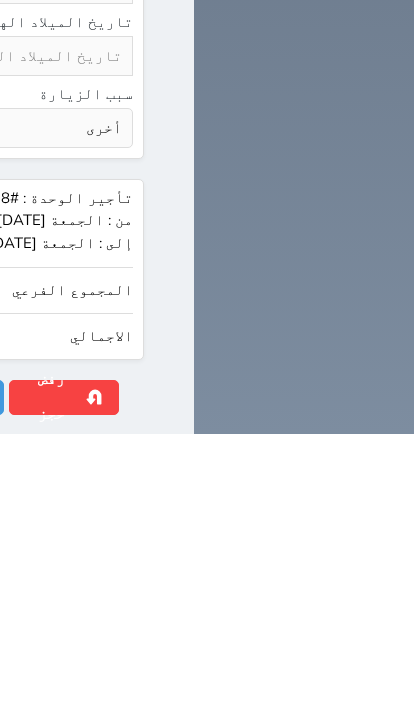 type on "15" 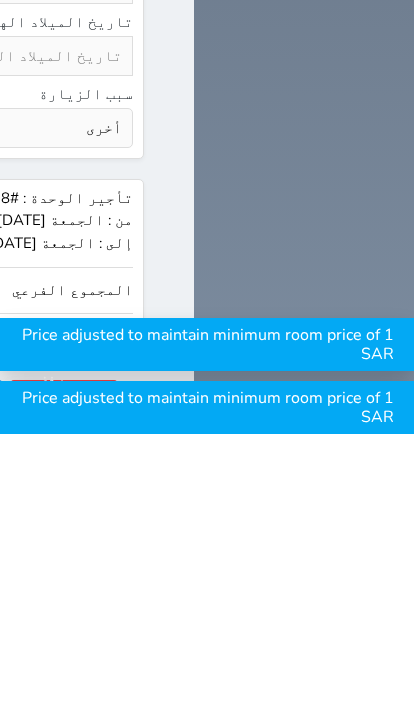 type on "1" 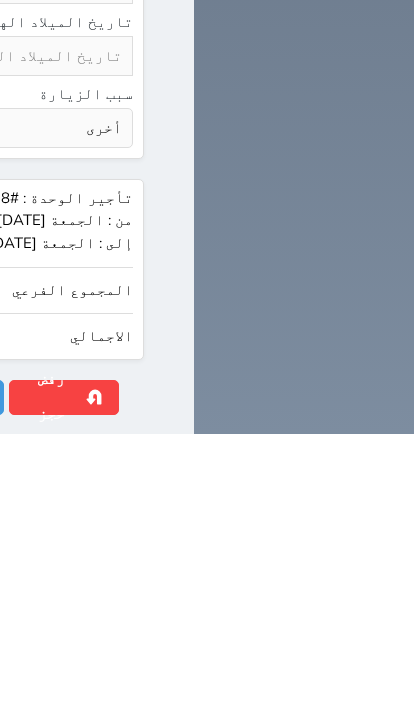type 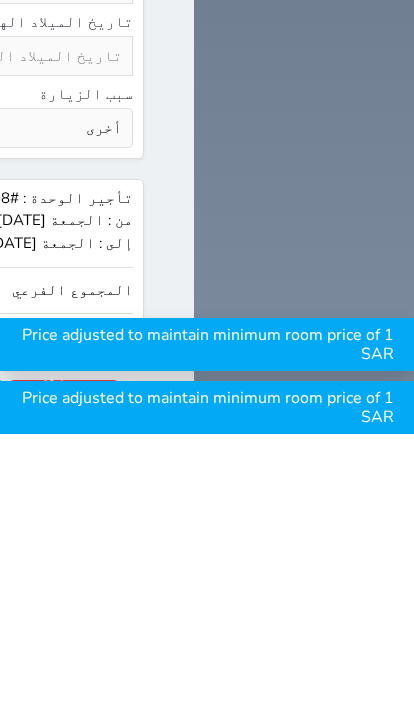 type on "1" 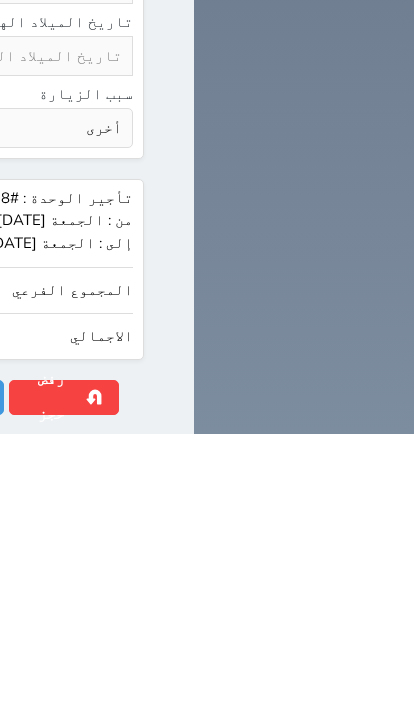type on "18" 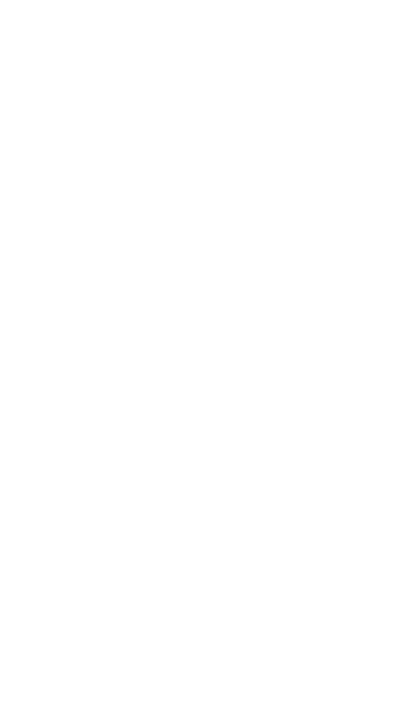 scroll, scrollTop: 388, scrollLeft: 0, axis: vertical 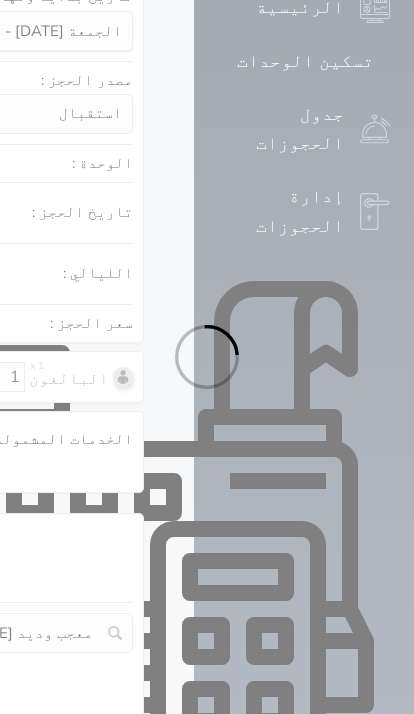 select on "1" 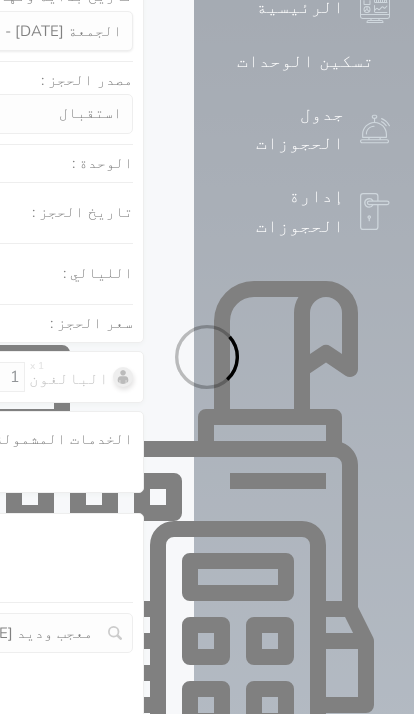 select on "113" 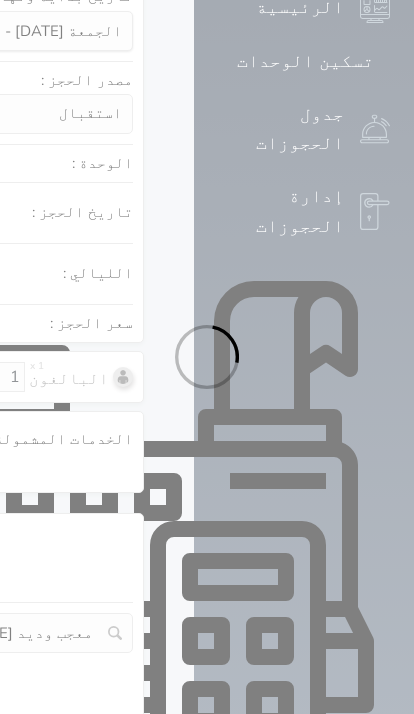 select on "1" 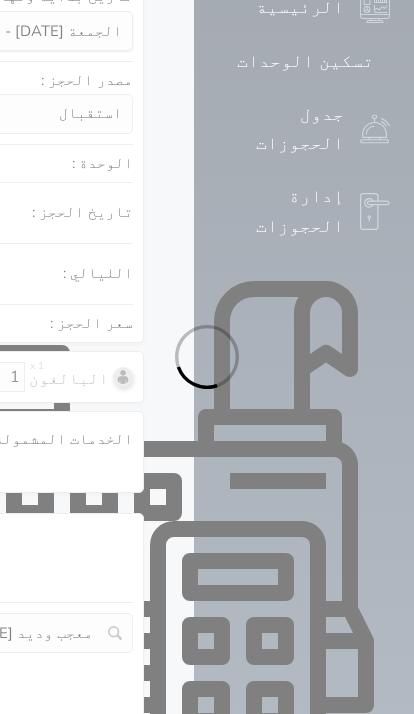 select 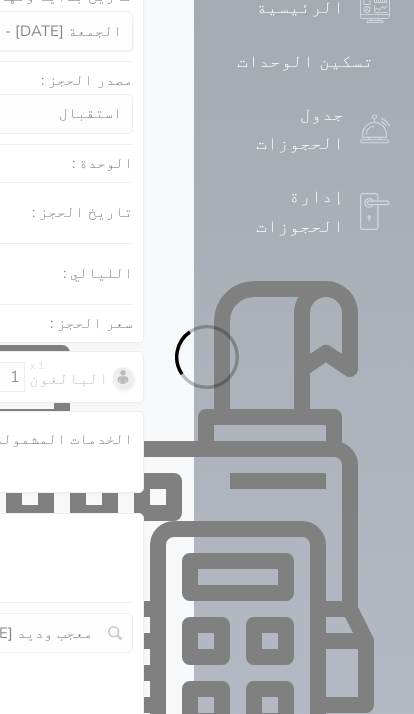 select on "7" 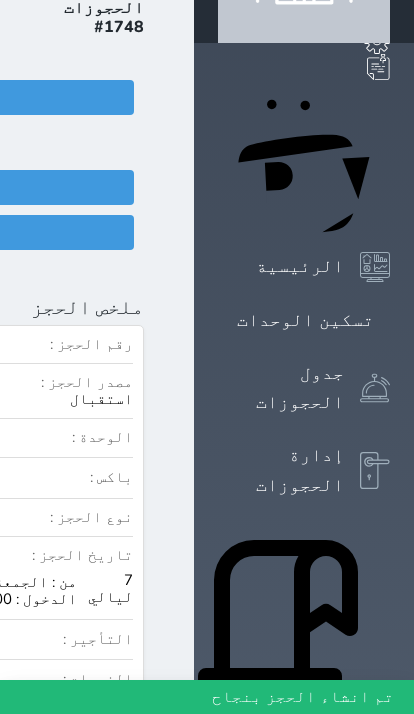 scroll, scrollTop: 239, scrollLeft: 0, axis: vertical 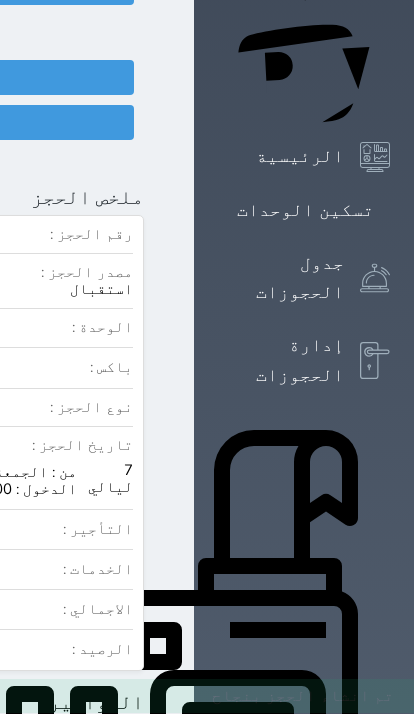 click at bounding box center (-799, 197) 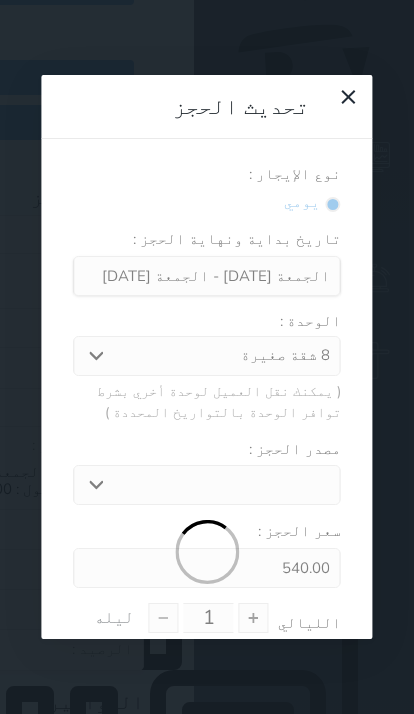 type on "7" 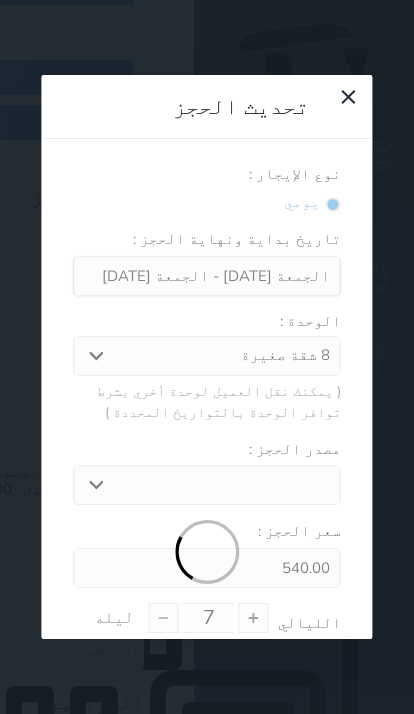 select on "12598" 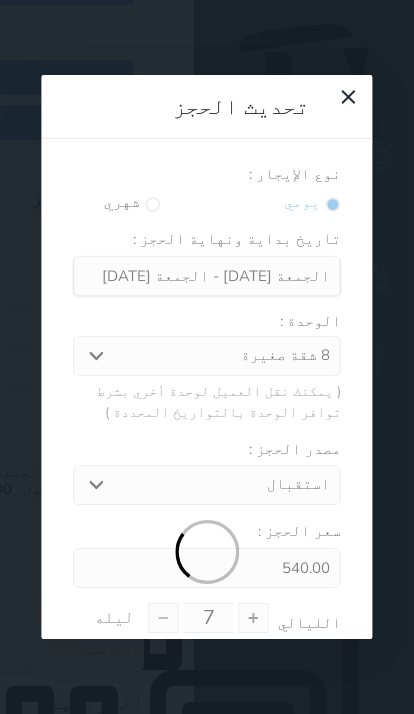click on "تحديث الحجز                       نوع الإيجار :     يومي     شهري   تاريخ بداية ونهاية الحجز :     الوحدة :   8 شقة صغيرة     ( يمكنك نقل العميل لوحدة أخري بشرط توافر الوحدة بالتواريخ المحددة )   مصدر الحجز :   جاذر إن استقبال الموقع الإلكتروني بوكينج المسافر اكسبيديا مواقع التواصل الإجتماعي اويو اخرى     سعر الحجز :   540.00         الليالي :     7     ليله    الخدمات المشمولة في السعر :   الخدمات المختاره (0)  تحديد الكل  ×  فطار   عدد باكس           البالغون   x 1   1                             الاطفال   x 0   0               نوع الحجز :
عادي
إقامة مجانية
تحديث الحجز" at bounding box center [207, 357] 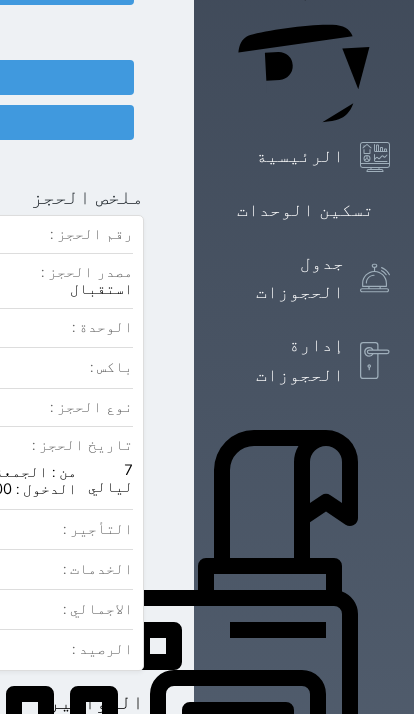 click at bounding box center (-799, 197) 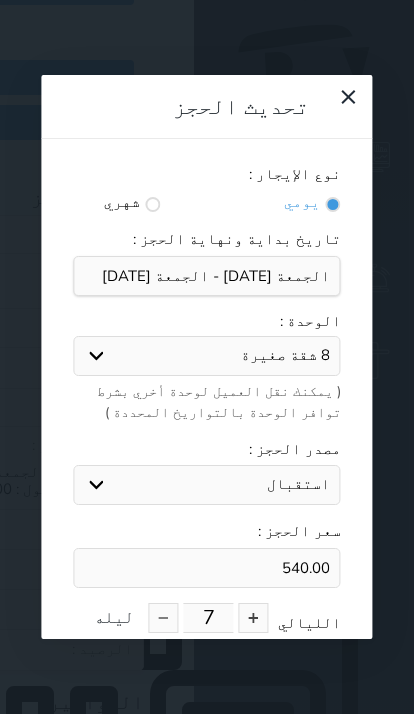 click on "تحديث الحجز                       نوع الإيجار :     يومي     شهري   تاريخ بداية ونهاية الحجز :     الوحدة :   8 شقة صغيرة   3 شقة صغيرة 9 شقة صغيرة 23 شقة وسط   ( يمكنك نقل العميل لوحدة أخري بشرط توافر الوحدة بالتواريخ المحددة )   مصدر الحجز :   جاذر إن استقبال الموقع الإلكتروني بوكينج المسافر اكسبيديا مواقع التواصل الإجتماعي اويو اخرى     سعر الحجز :   540.00         الليالي :     7     ليله    الخدمات المشمولة في السعر :   الخدمات المختاره (0)  تحديد الكل  ×  فطار   عدد باكس           البالغون   x 1   1                             الاطفال   x 0   0               نوع الحجز :
عادي
تحديث الحجز" at bounding box center [207, 357] 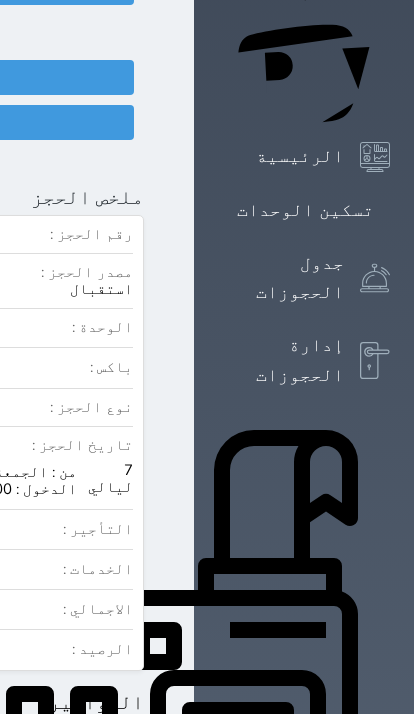 click at bounding box center [-799, 197] 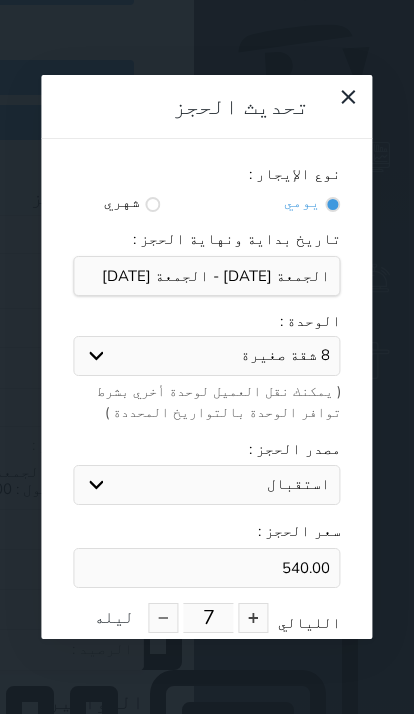 click on "540.00" at bounding box center (206, 568) 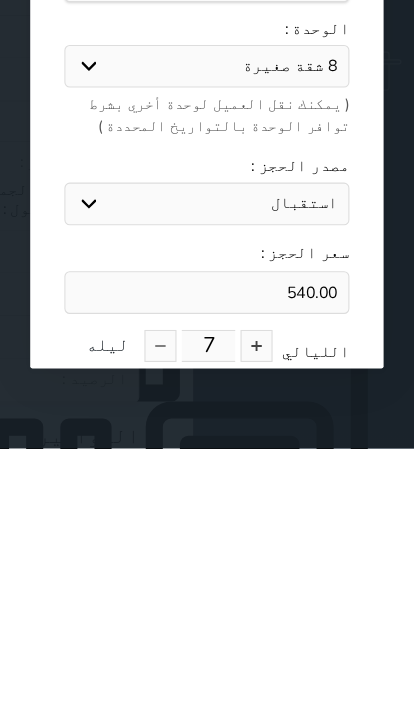 scroll, scrollTop: 533, scrollLeft: 0, axis: vertical 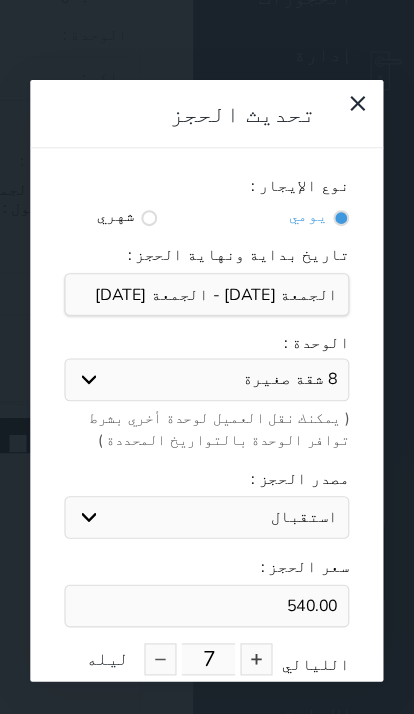 click on "540.00" at bounding box center (206, 568) 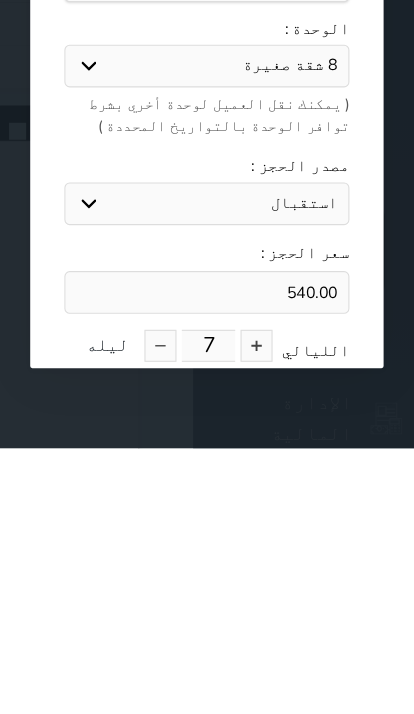 click on "540.00" at bounding box center (206, 568) 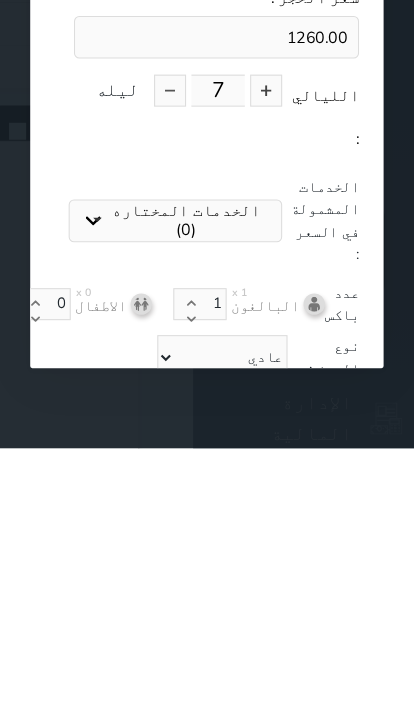 scroll, scrollTop: 239, scrollLeft: -9, axis: both 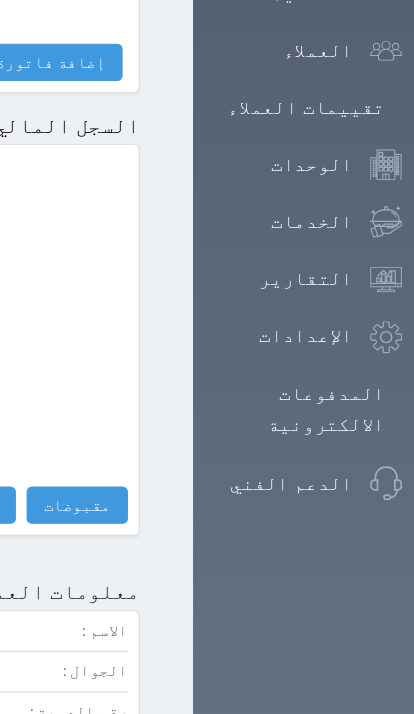click on "مقبوضات" at bounding box center (85, 473) 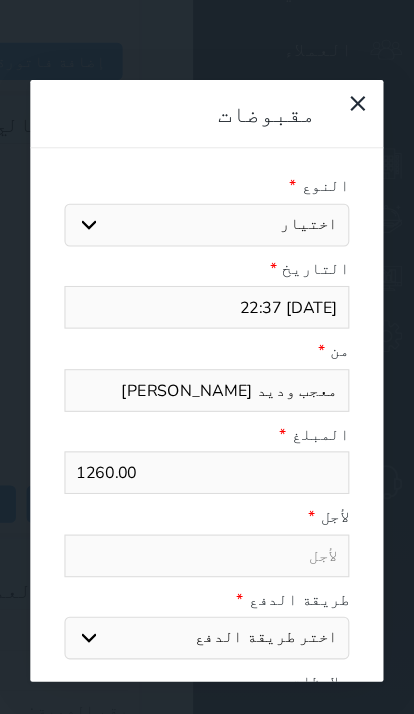 select 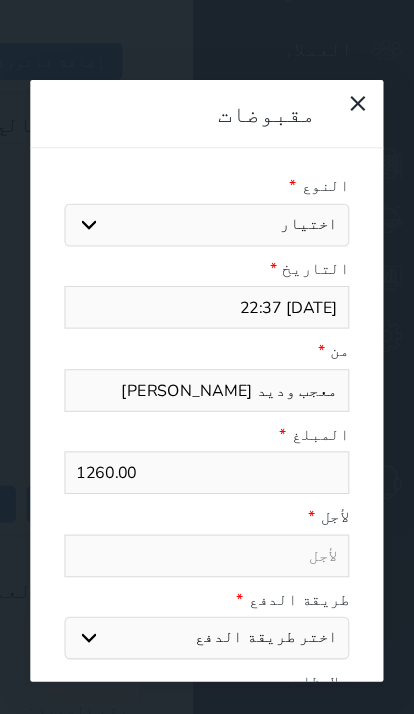 select 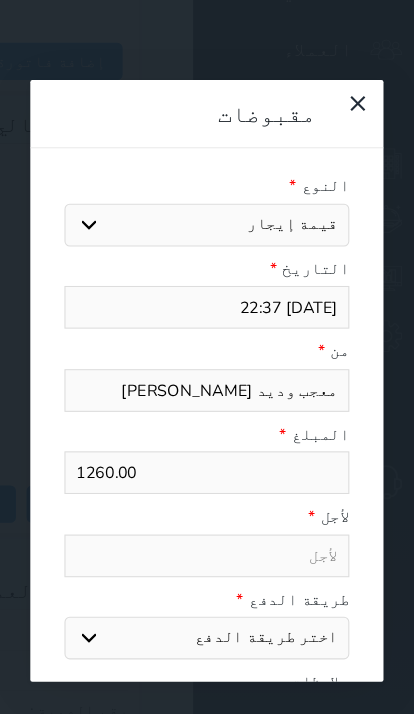 select 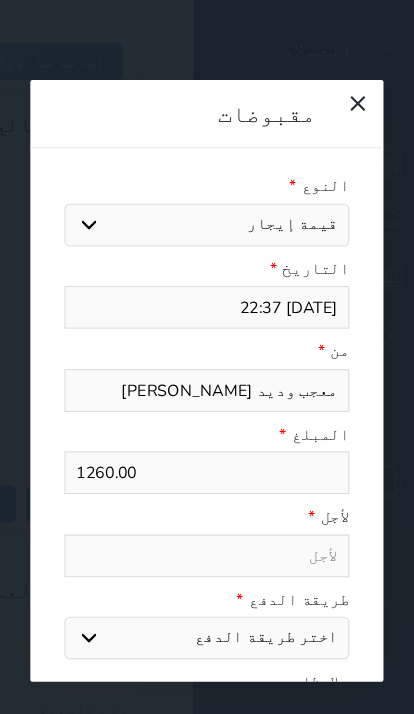 type on "قيمة إيجار - الوحدة - 8" 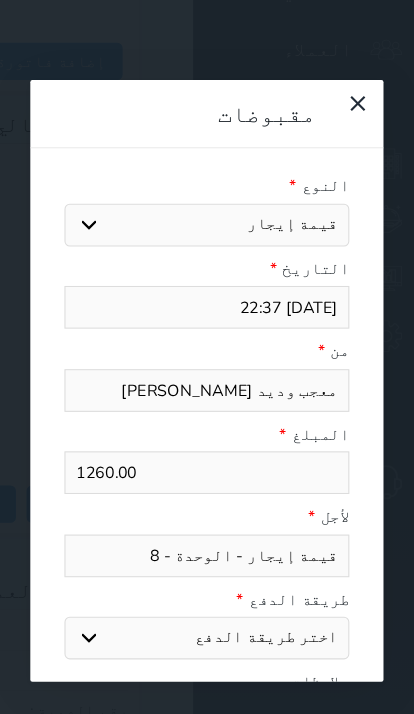 click on "اختر طريقة الدفع   دفع نقدى   تحويل بنكى   مدى   بطاقة ائتمان   آجل" at bounding box center (206, 598) 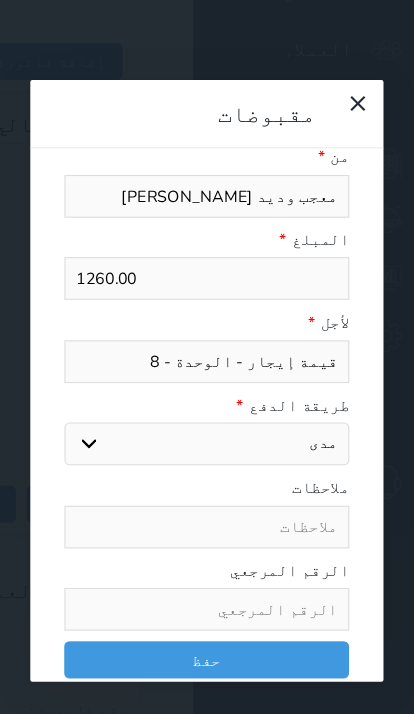 scroll, scrollTop: 181, scrollLeft: 0, axis: vertical 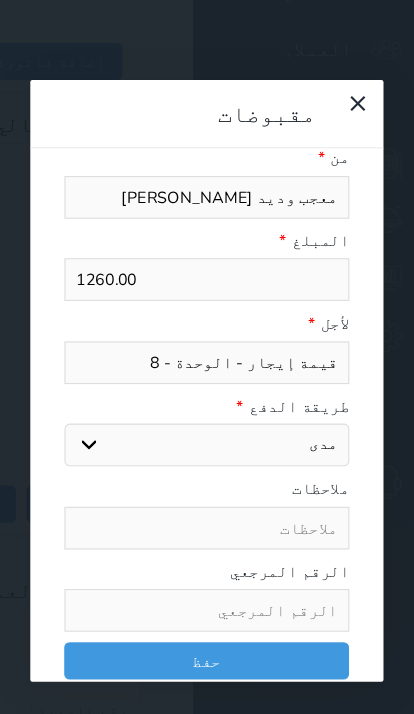 click at bounding box center (206, 572) 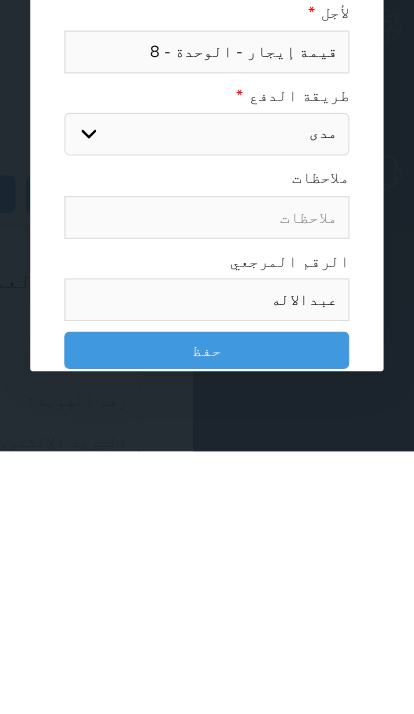 type on "عبدالاله" 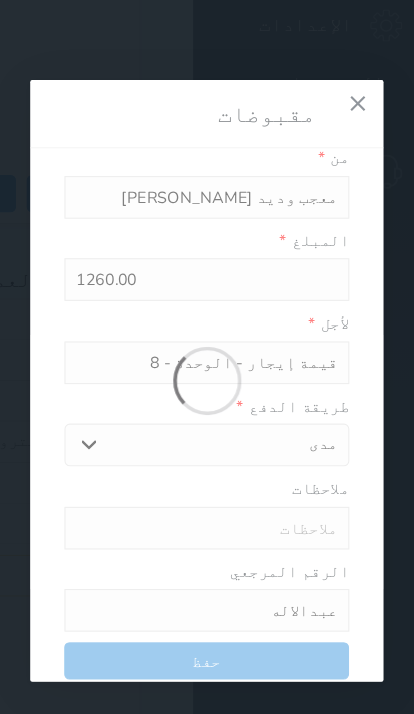 select 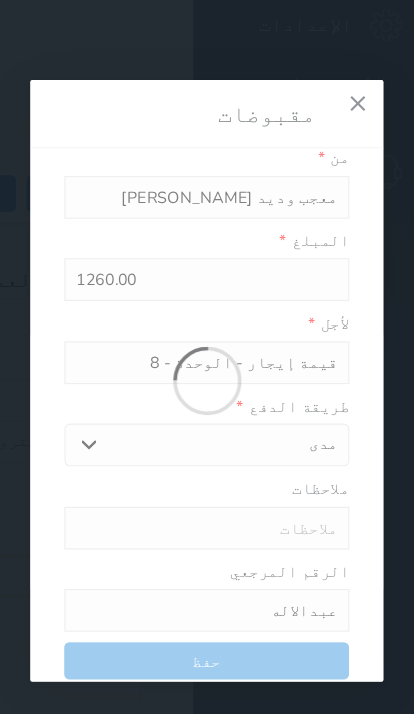 type 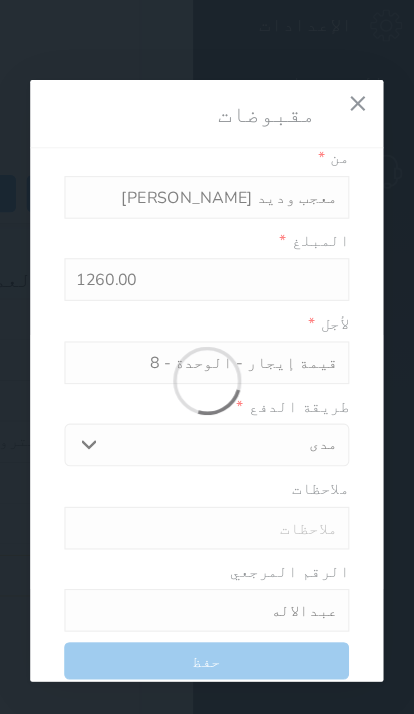 type 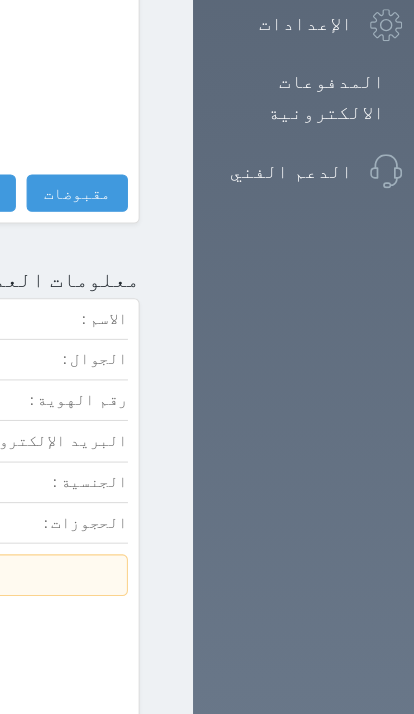 click at bounding box center [170, -1500] 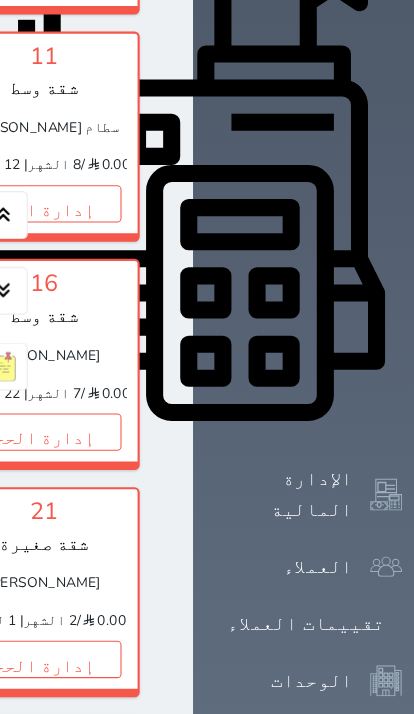 click on "إدارة الحجز" at bounding box center (-342, -22) 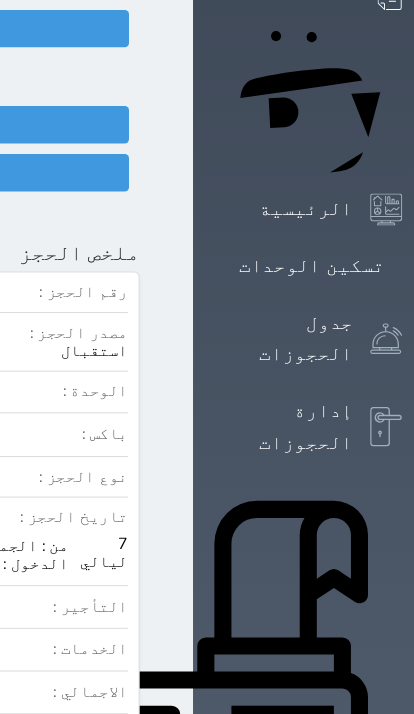 scroll, scrollTop: 68, scrollLeft: 0, axis: vertical 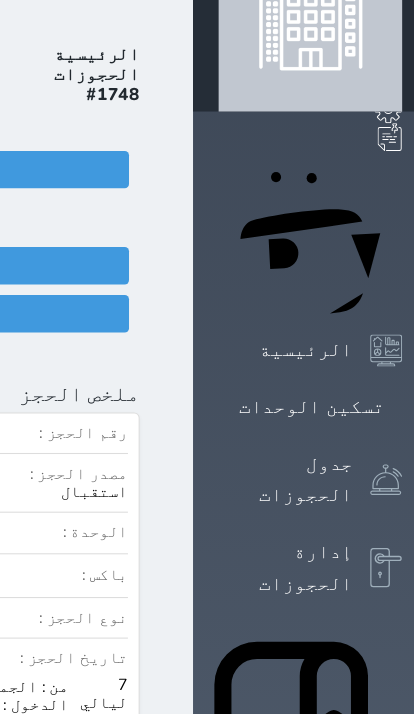 click on "تسجيل دخول" at bounding box center [-96, 293] 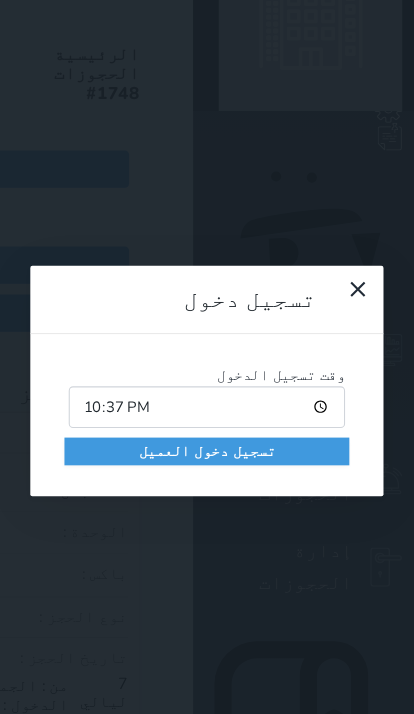 click on "تسجيل دخول العميل" at bounding box center [206, 423] 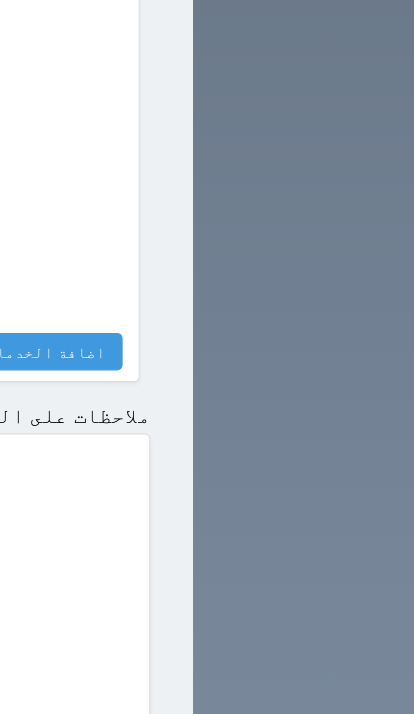 scroll, scrollTop: 2314, scrollLeft: 0, axis: vertical 